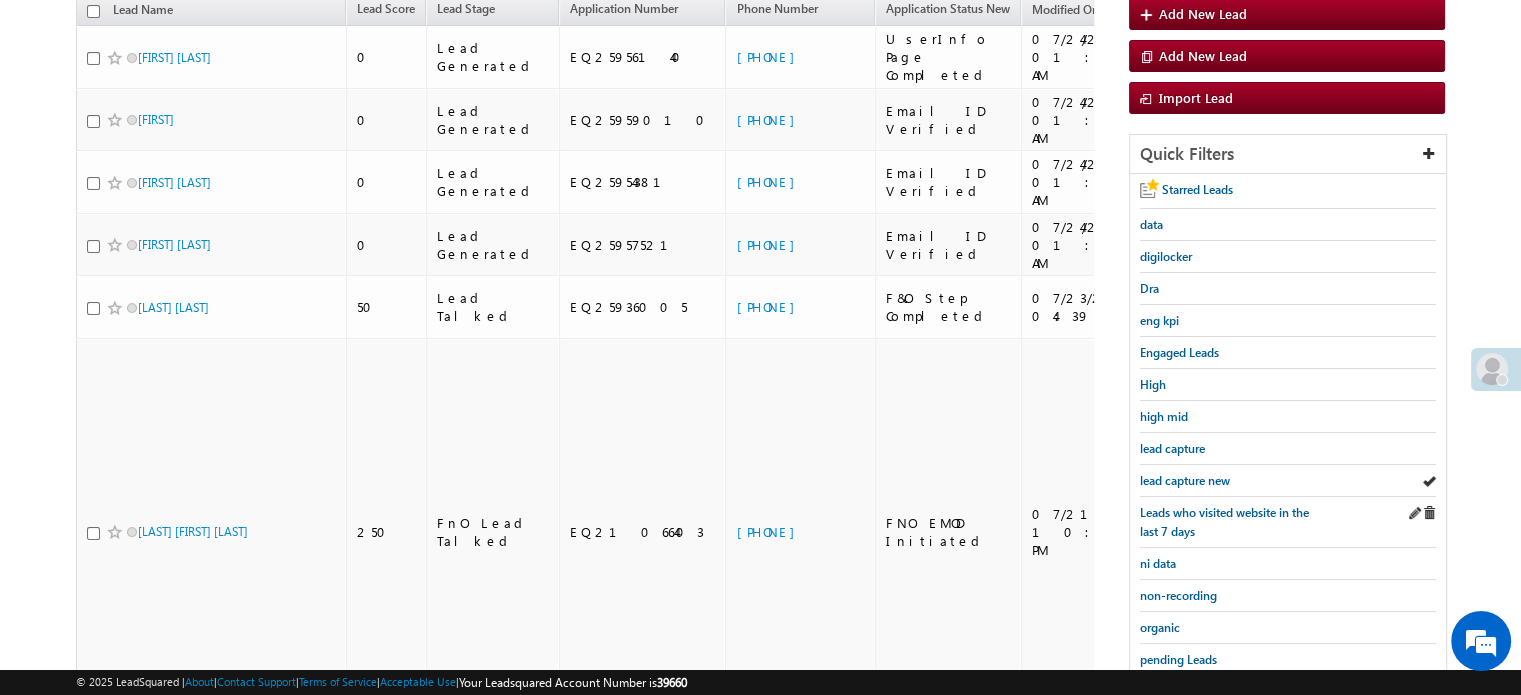 scroll, scrollTop: 0, scrollLeft: 0, axis: both 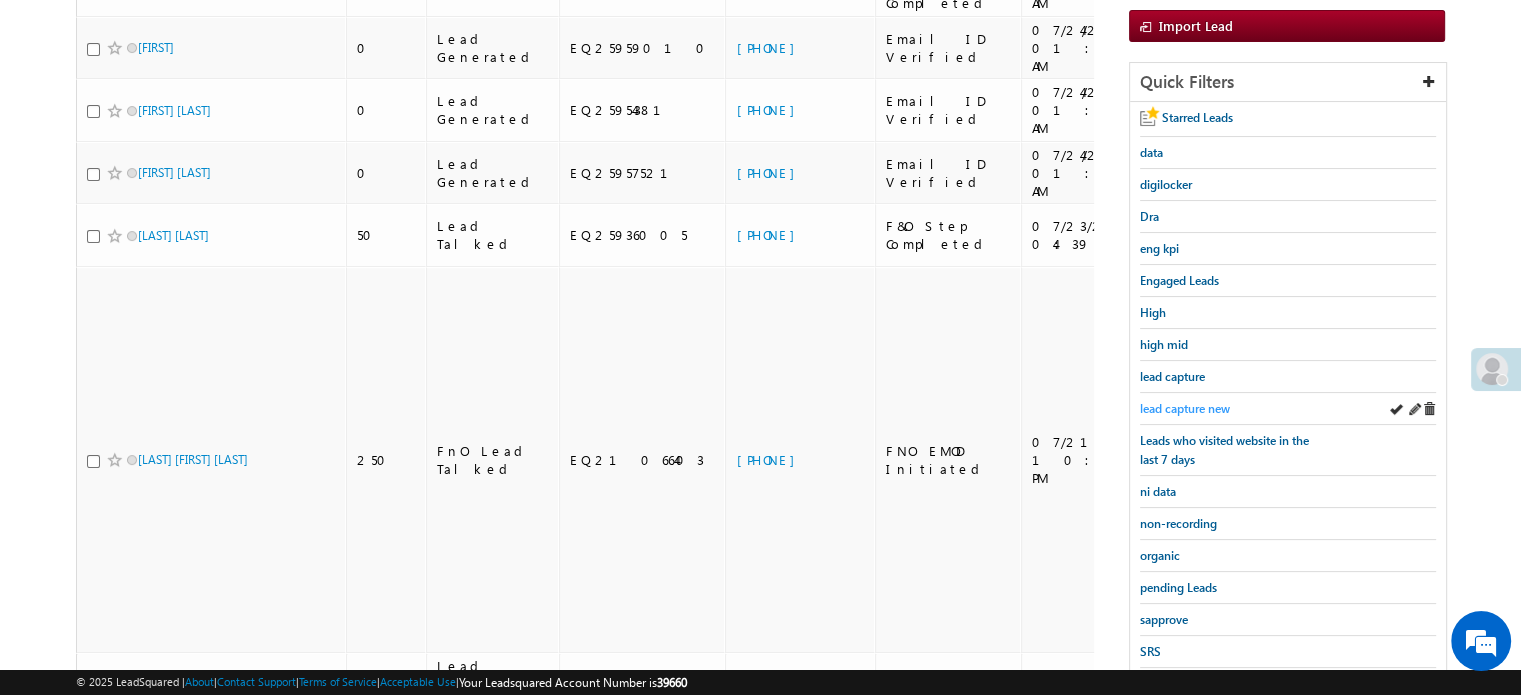 click on "lead capture new" at bounding box center [1185, 408] 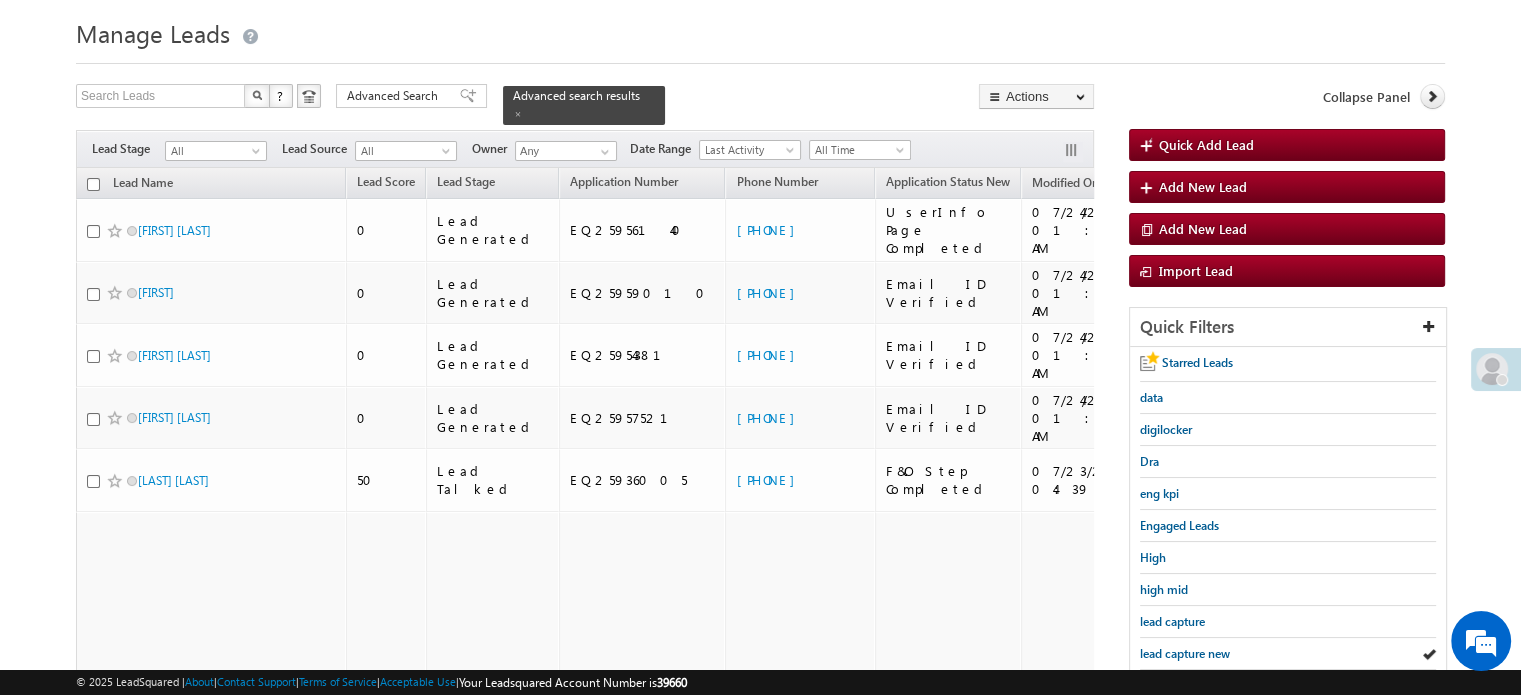 scroll, scrollTop: 100, scrollLeft: 0, axis: vertical 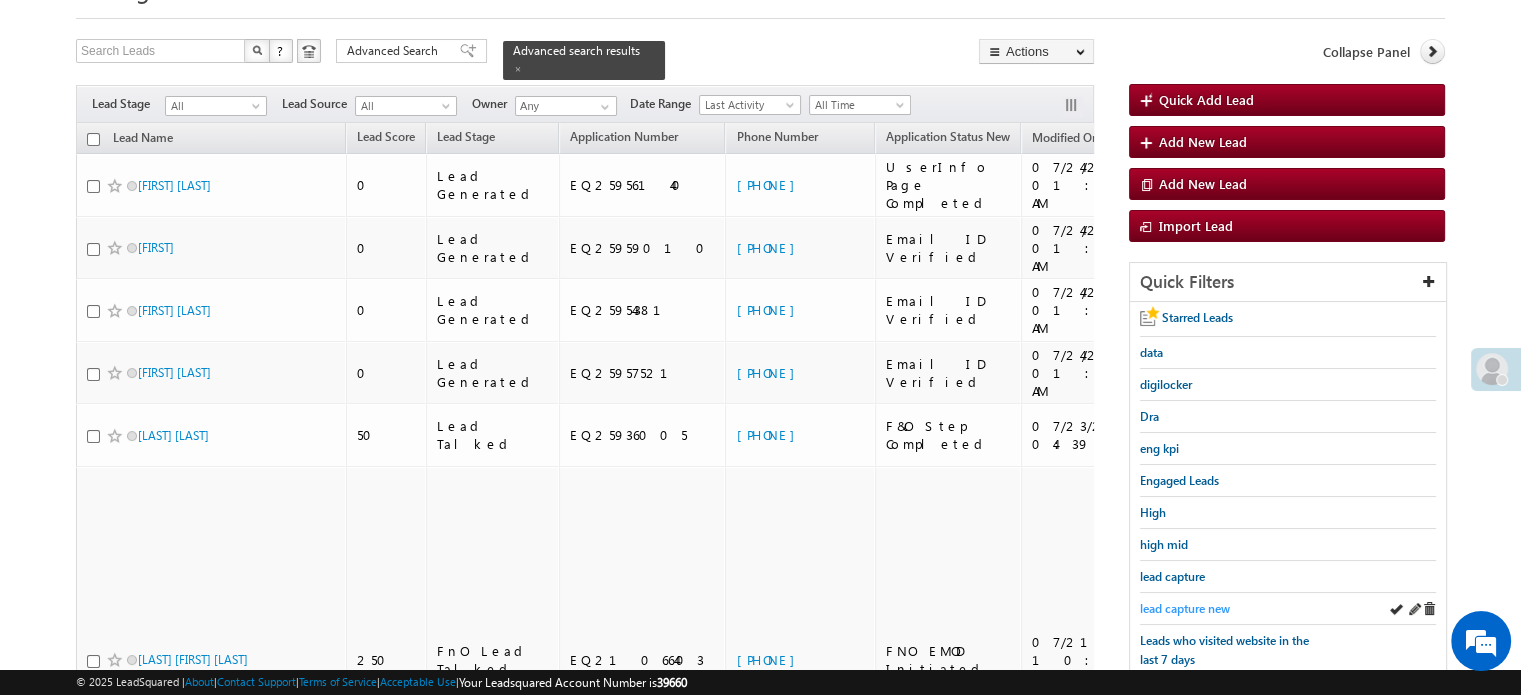 click on "lead capture new" at bounding box center (1185, 608) 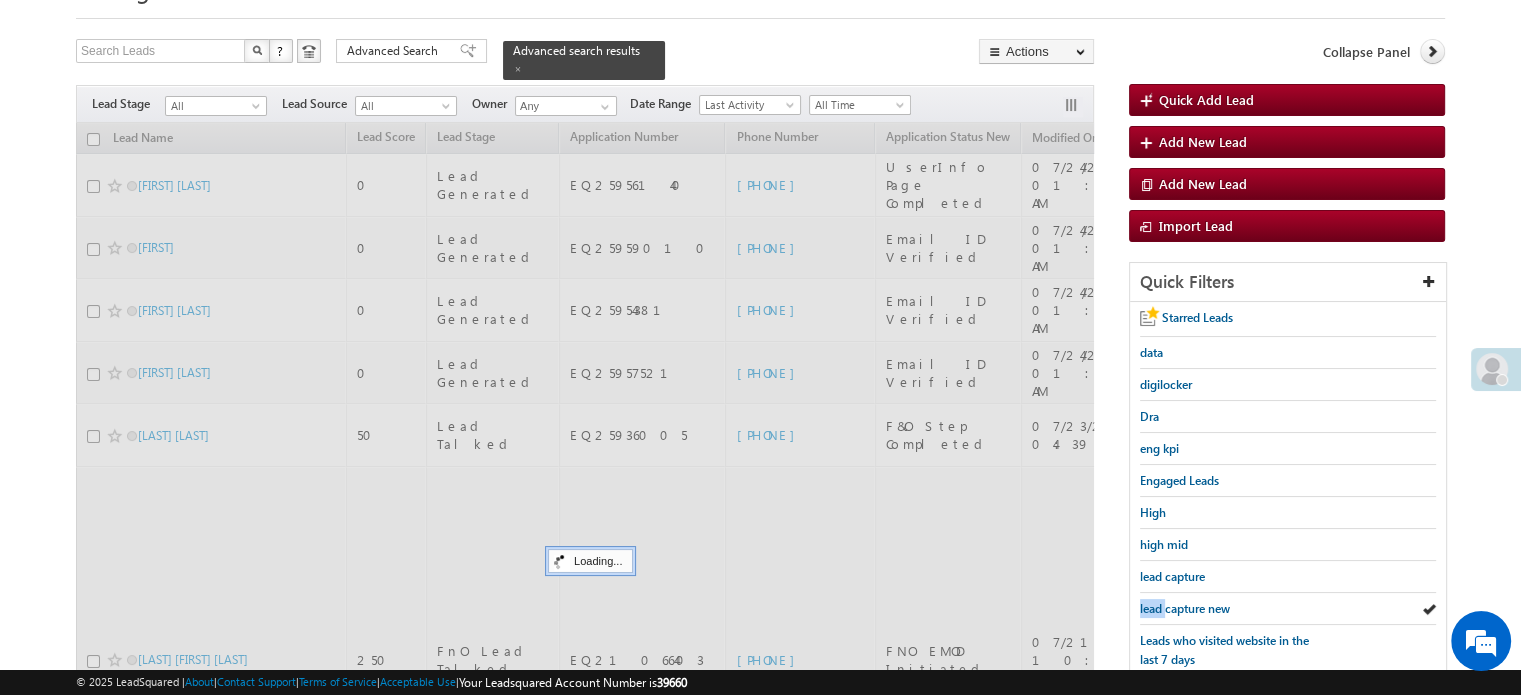 click on "lead capture new" at bounding box center [1185, 608] 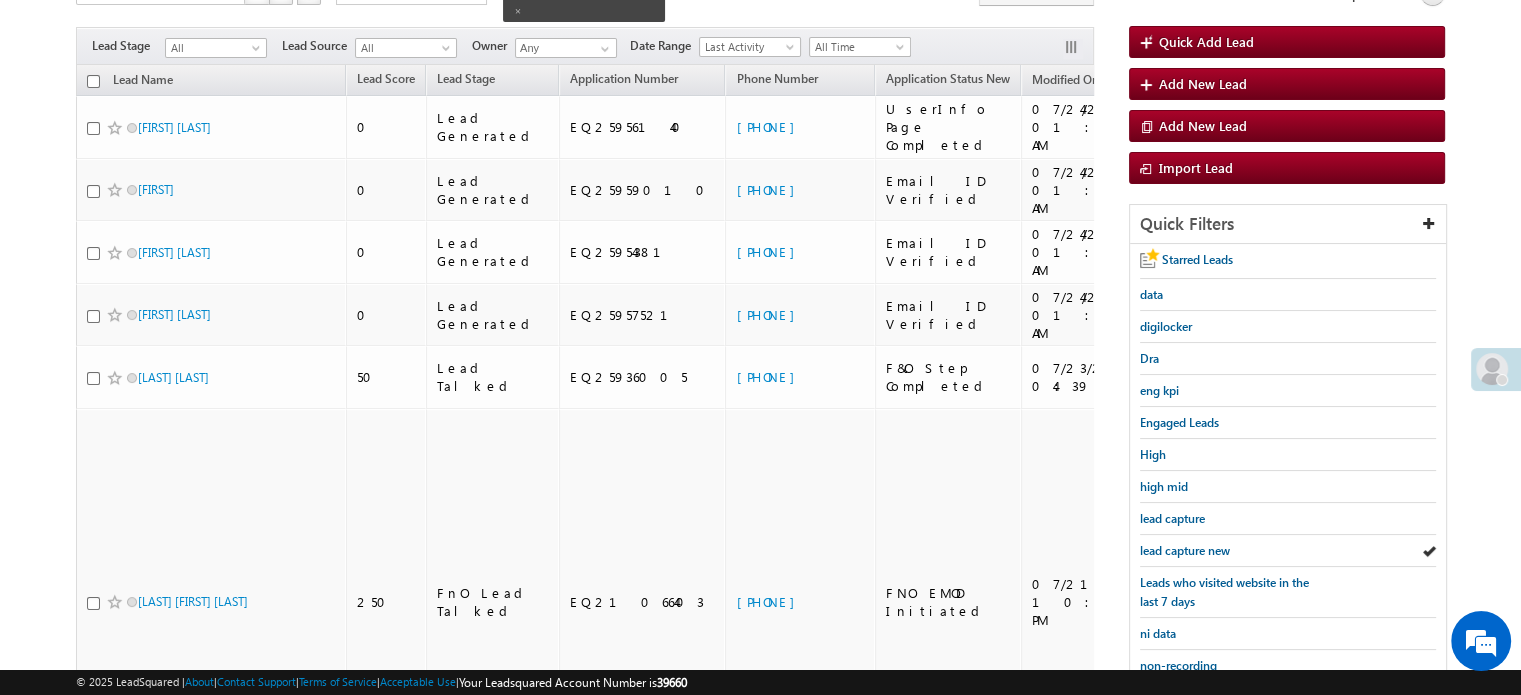 scroll, scrollTop: 400, scrollLeft: 0, axis: vertical 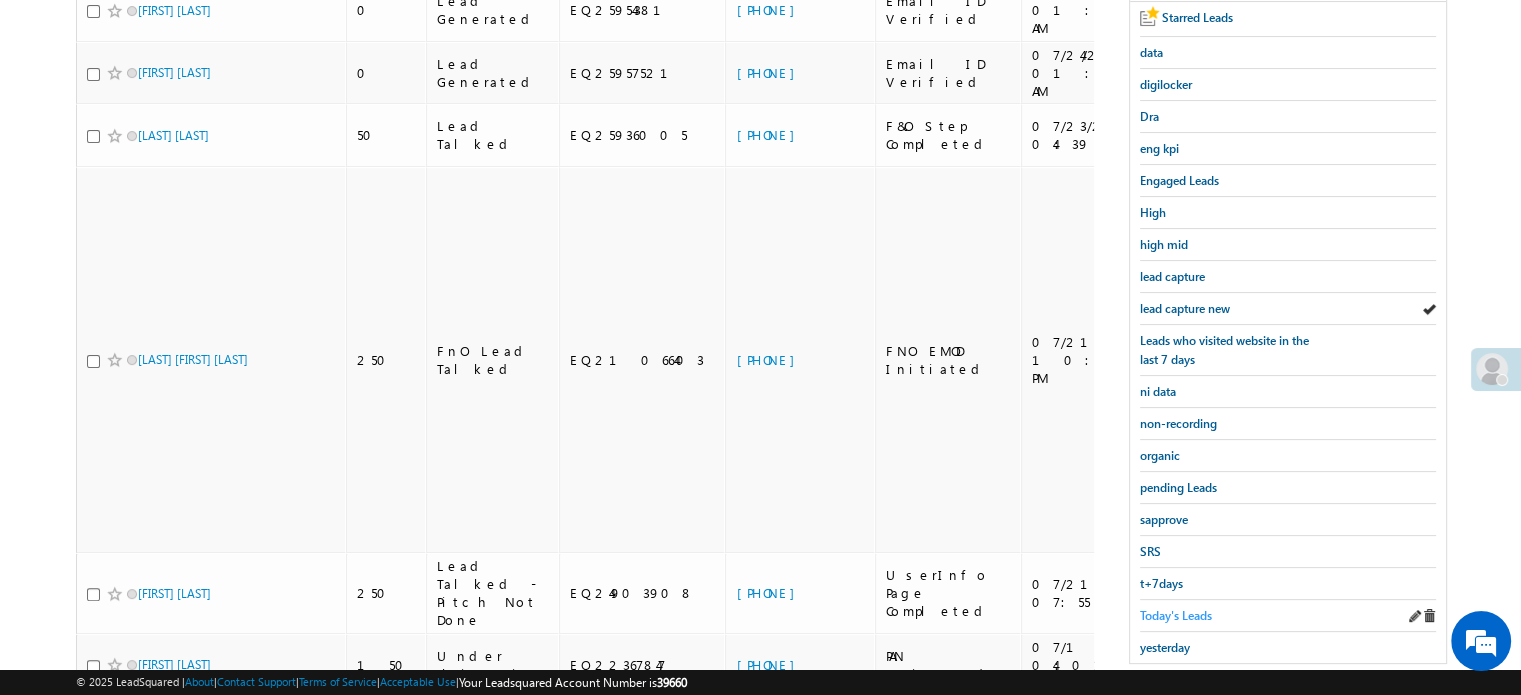 click on "Today's Leads" at bounding box center [1176, 615] 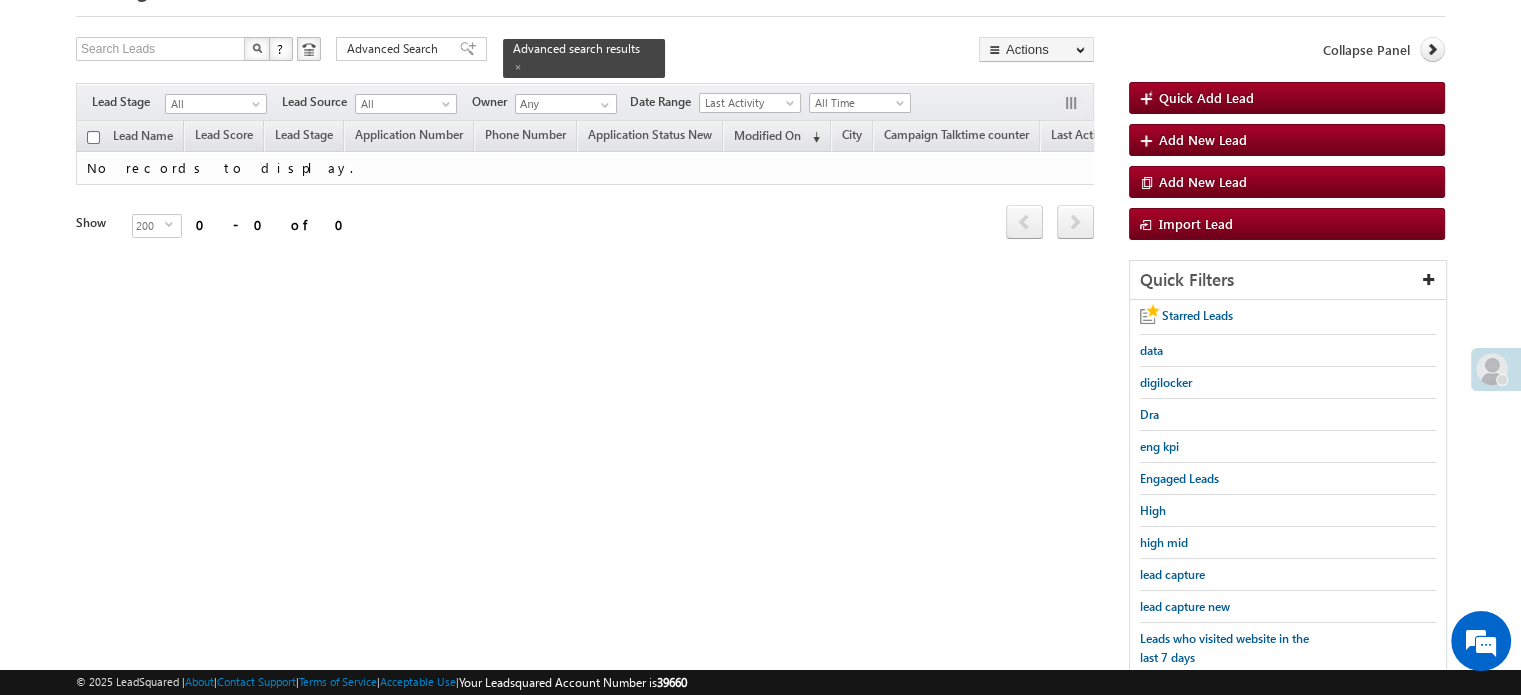 scroll, scrollTop: 100, scrollLeft: 0, axis: vertical 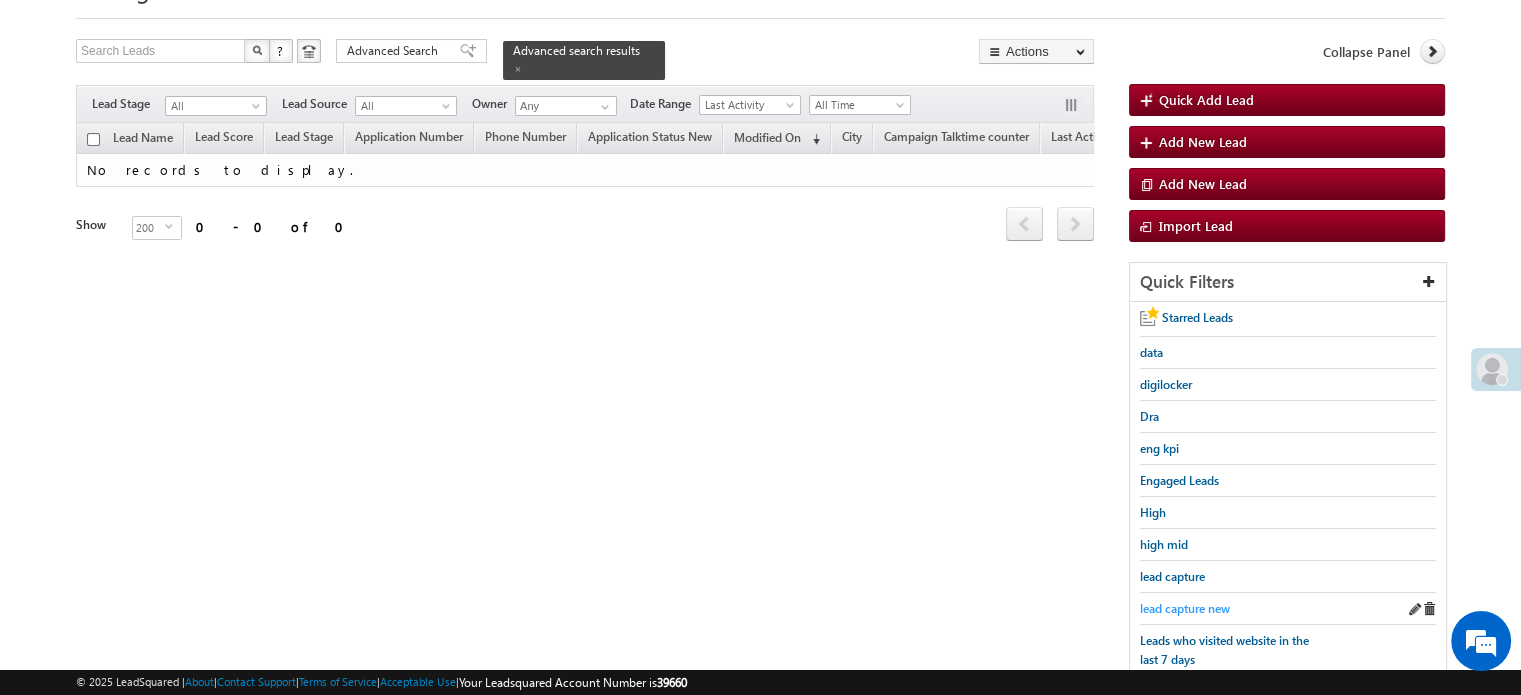 drag, startPoint x: 1178, startPoint y: 592, endPoint x: 1183, endPoint y: 603, distance: 12.083046 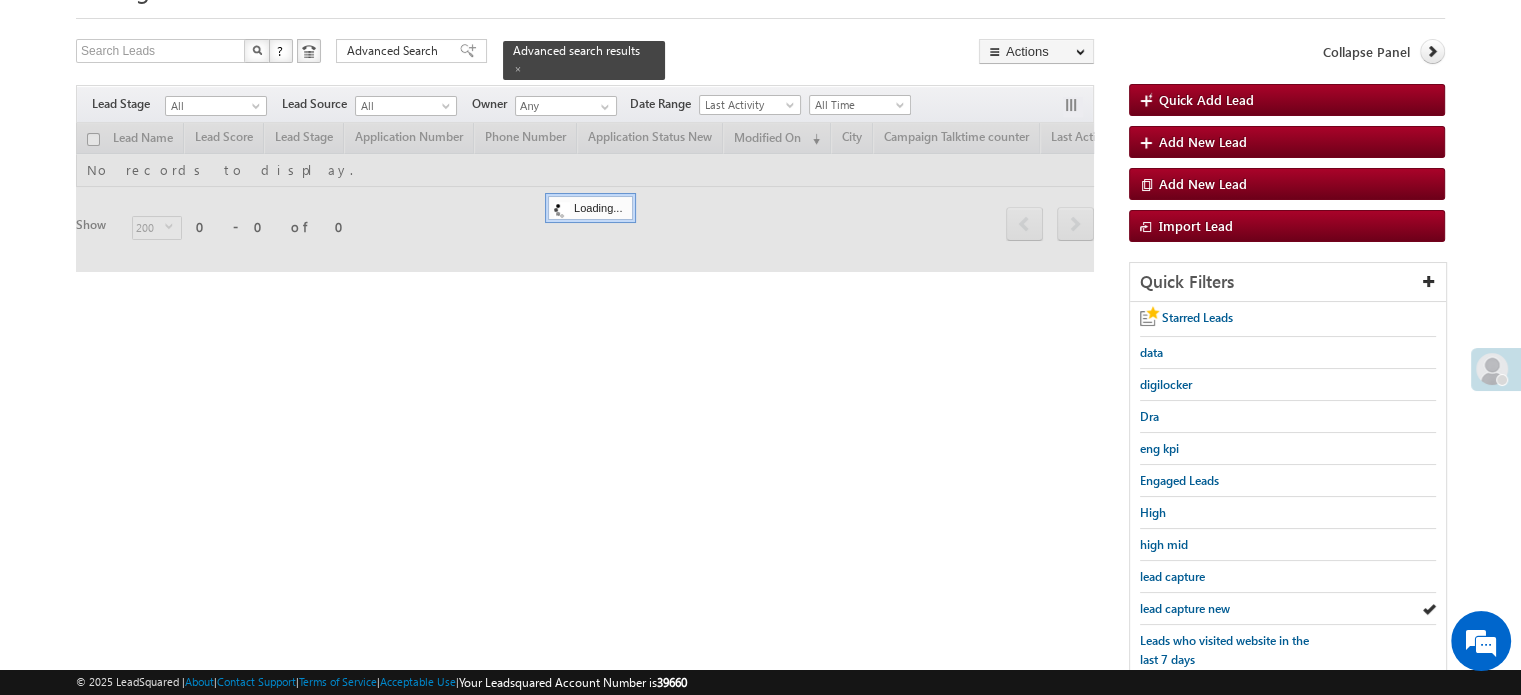 click on "lead capture new" at bounding box center (1185, 608) 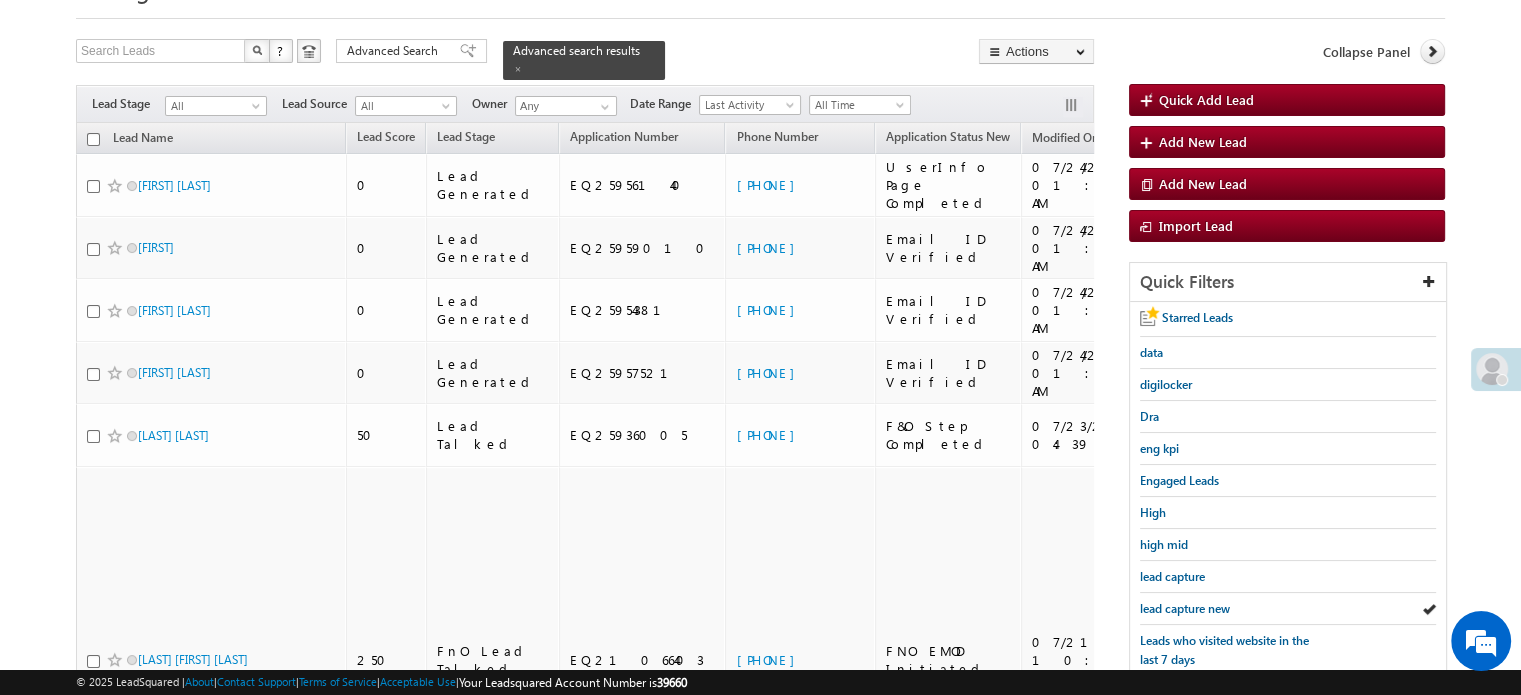 click on "lead capture new" at bounding box center (1185, 608) 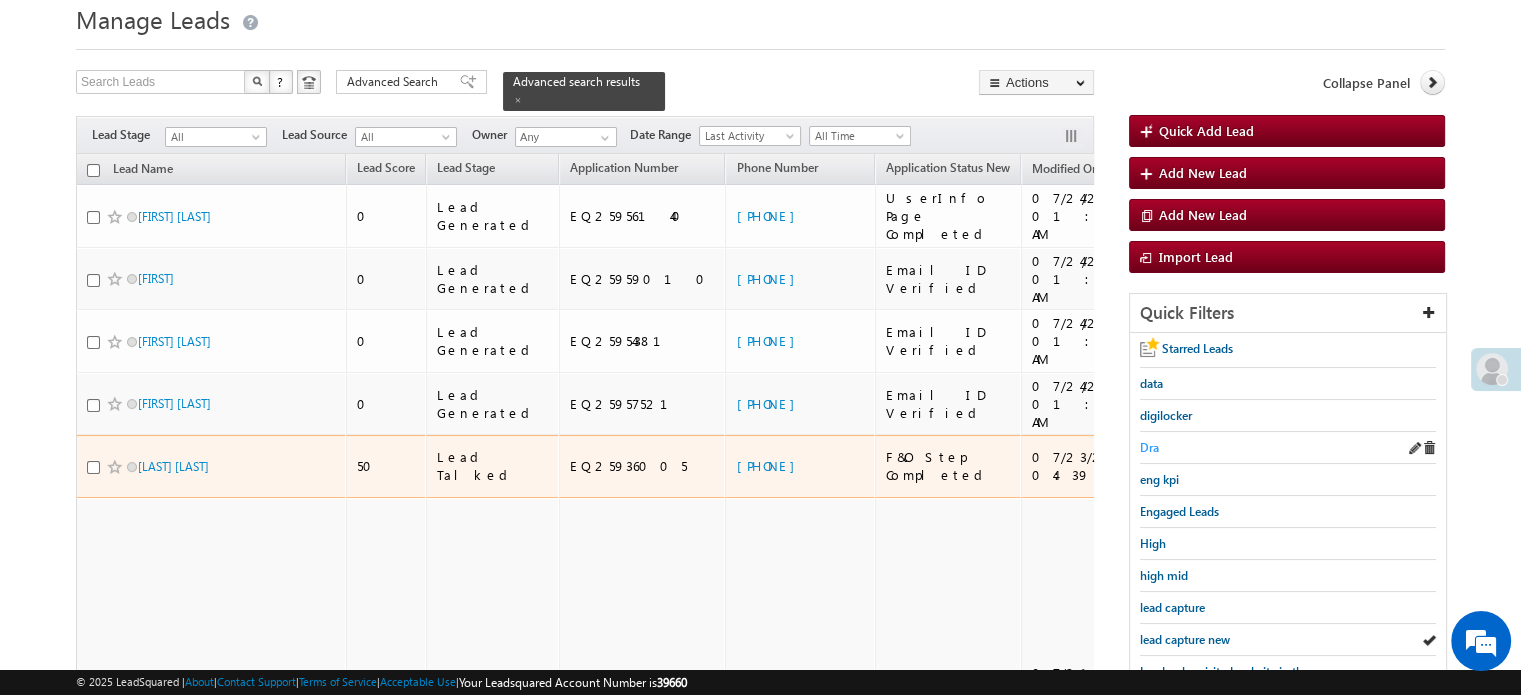 scroll, scrollTop: 100, scrollLeft: 0, axis: vertical 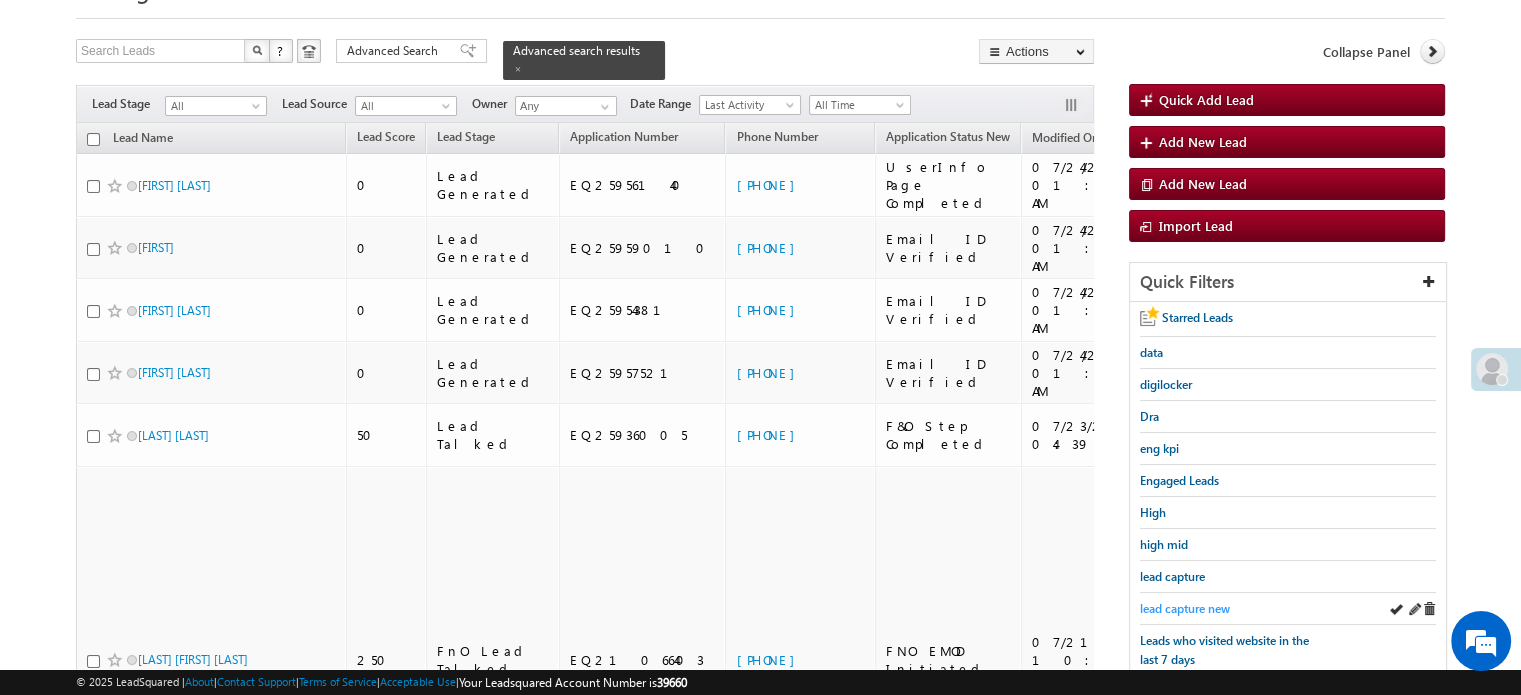 click on "lead capture new" at bounding box center (1185, 608) 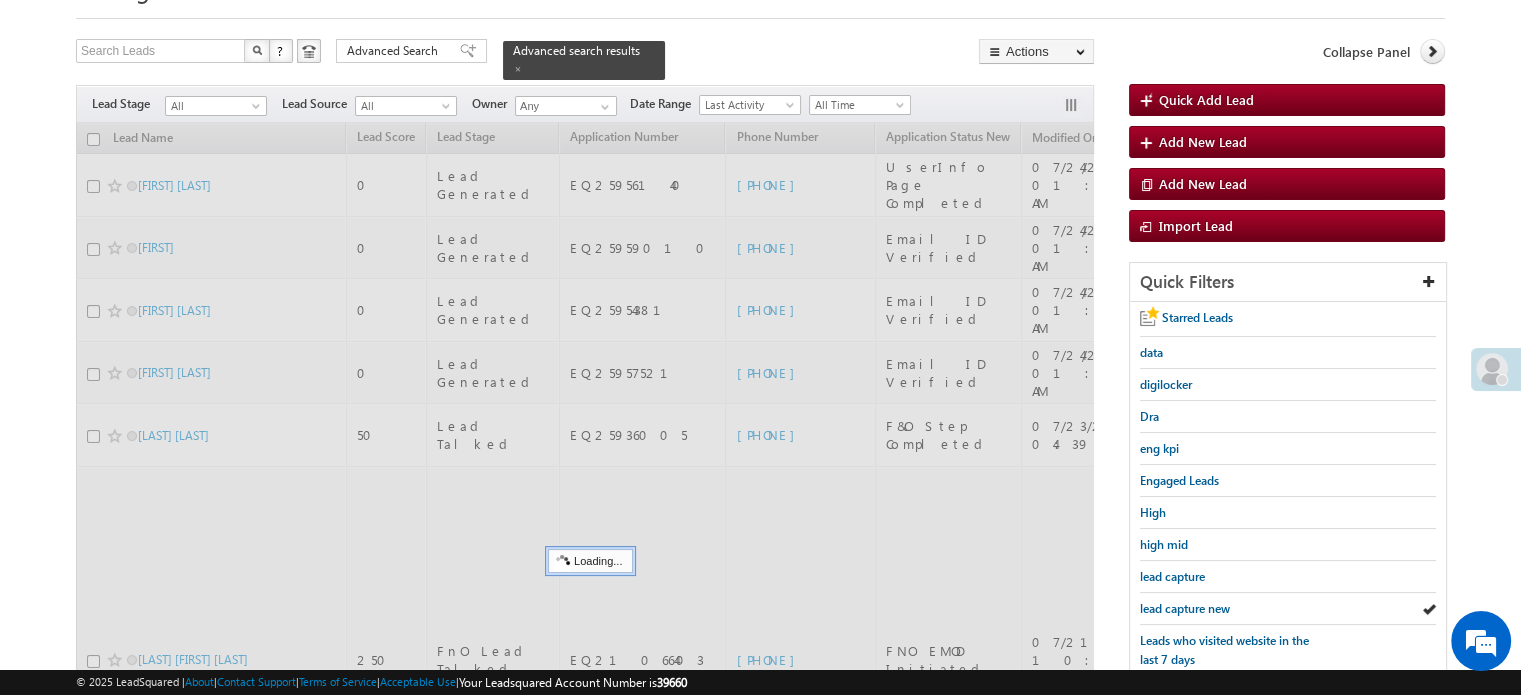 click on "lead capture new" at bounding box center (1185, 608) 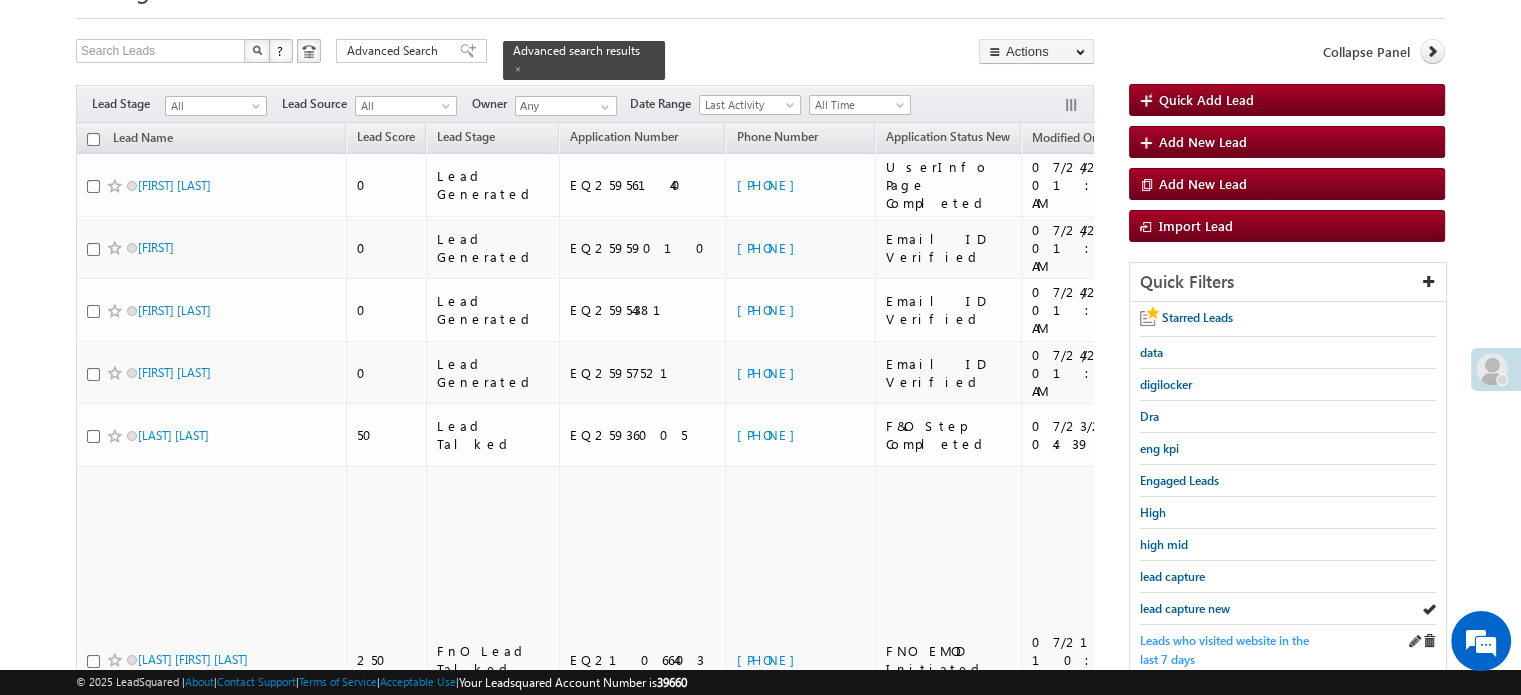 scroll, scrollTop: 457, scrollLeft: 0, axis: vertical 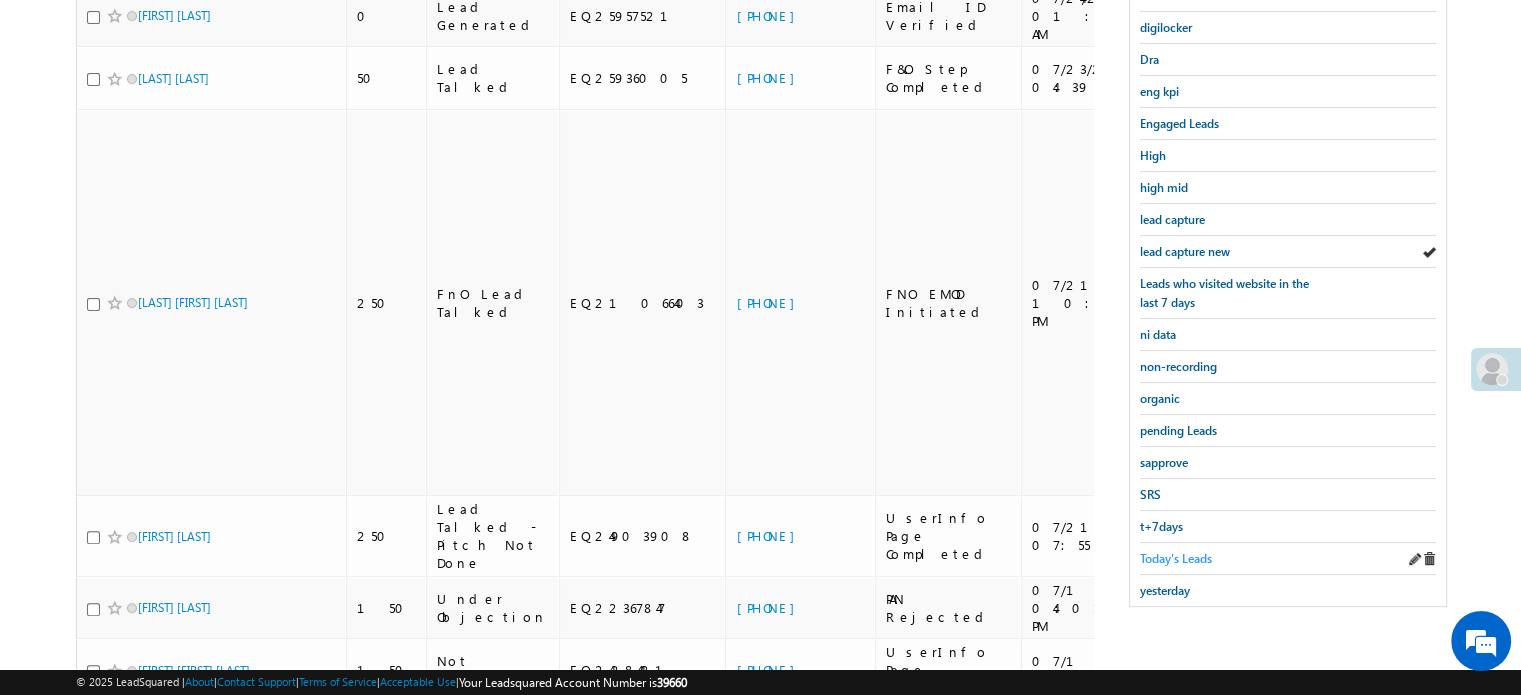 click on "Today's Leads" at bounding box center (1176, 558) 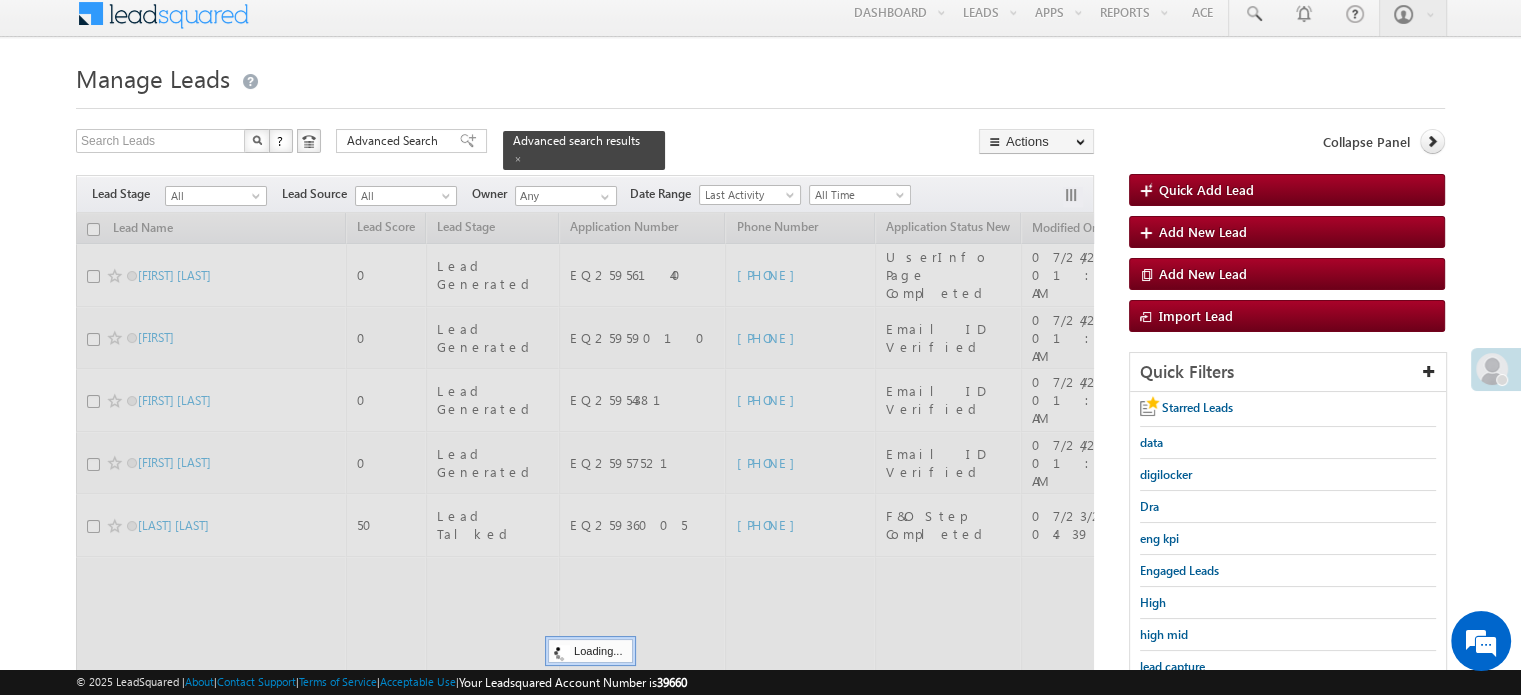scroll, scrollTop: 0, scrollLeft: 0, axis: both 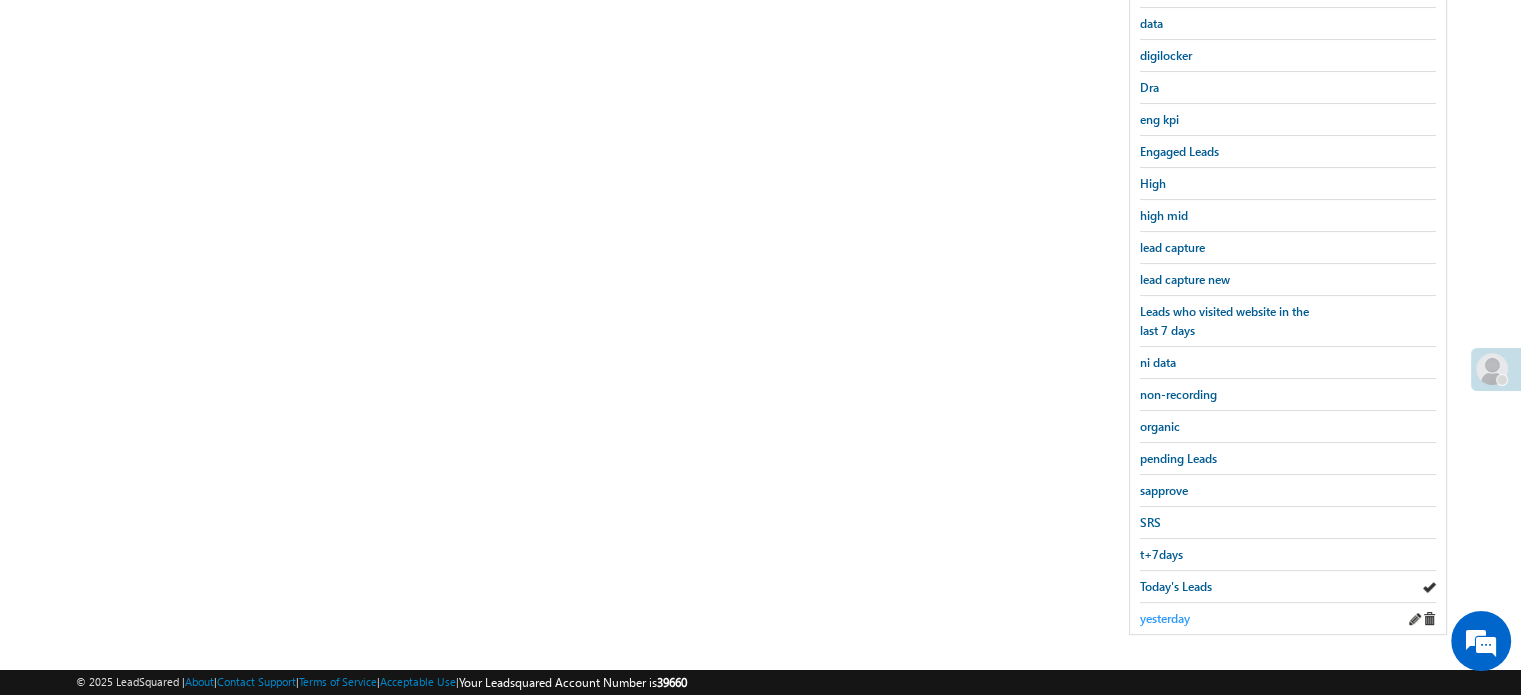 click on "yesterday" at bounding box center [1165, 618] 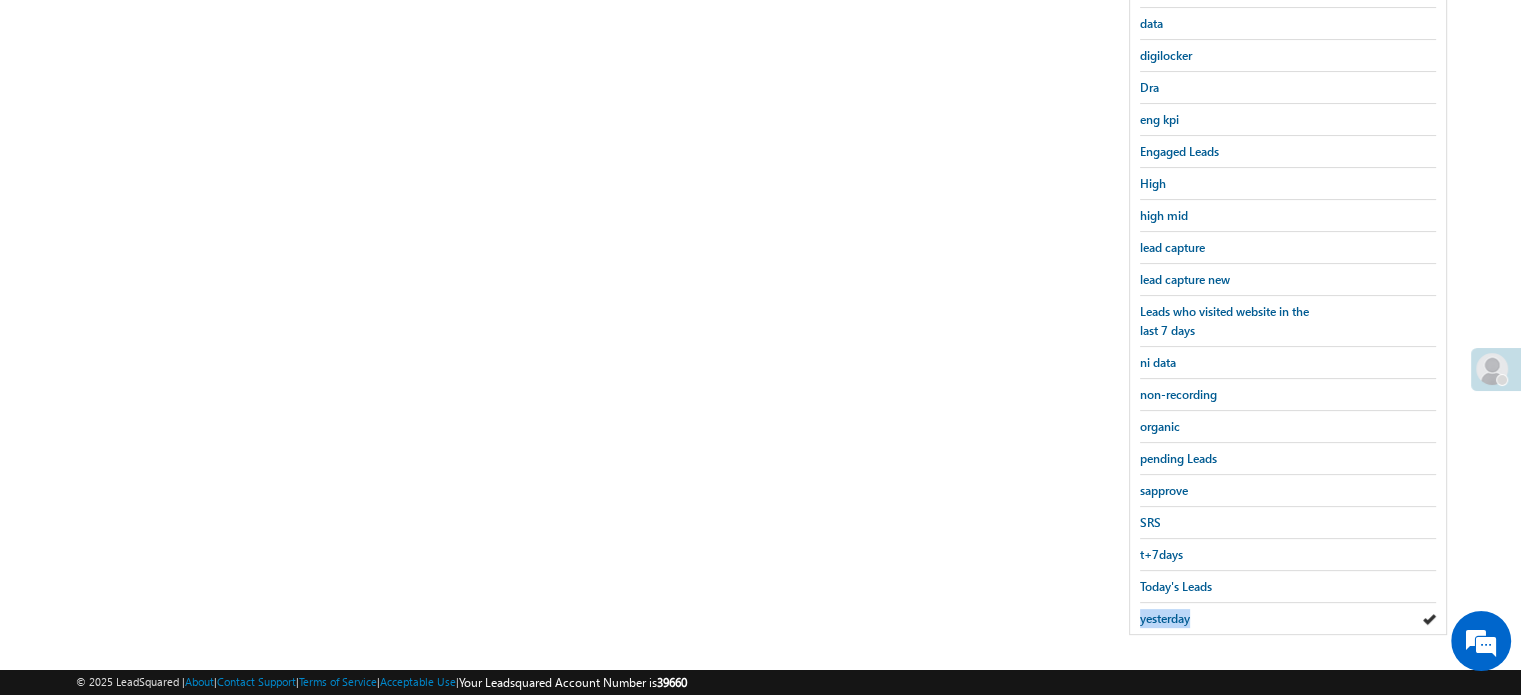 click on "yesterday" at bounding box center [1165, 618] 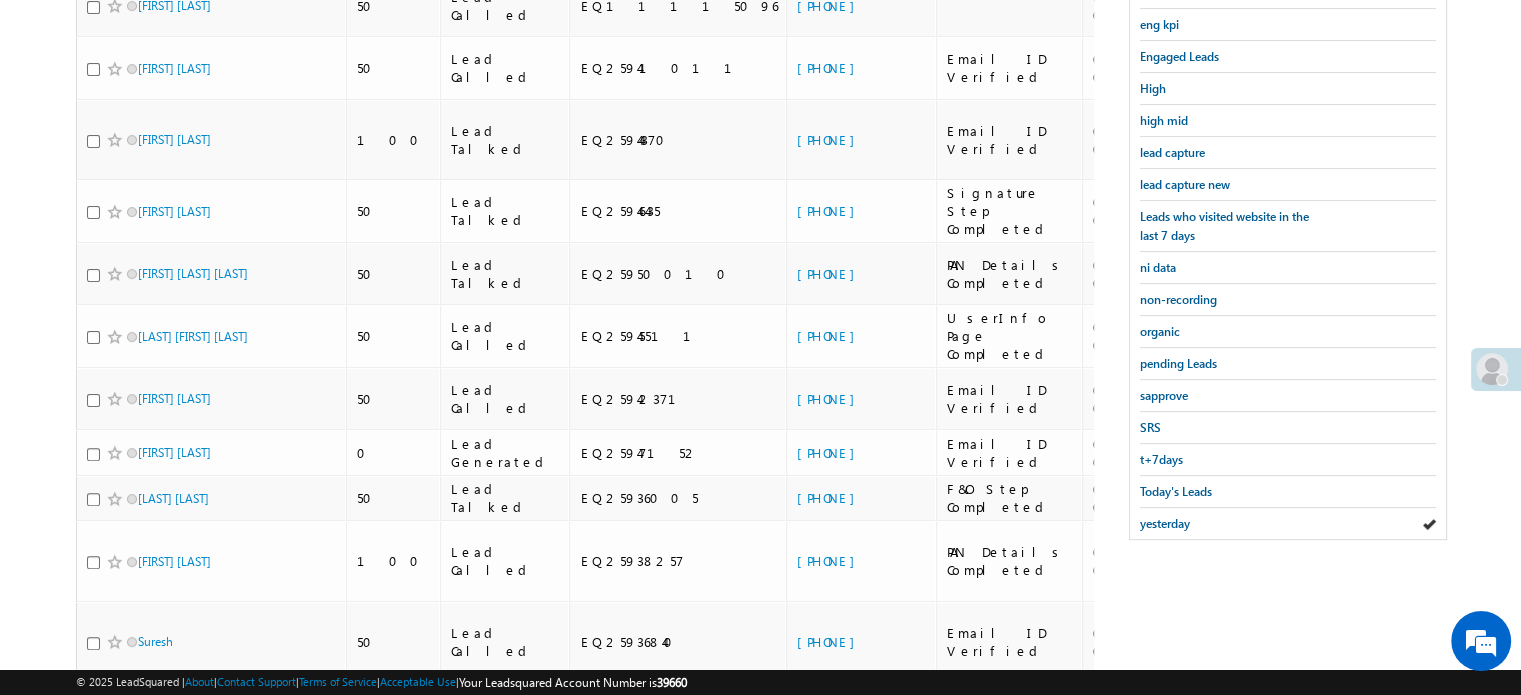 scroll, scrollTop: 629, scrollLeft: 0, axis: vertical 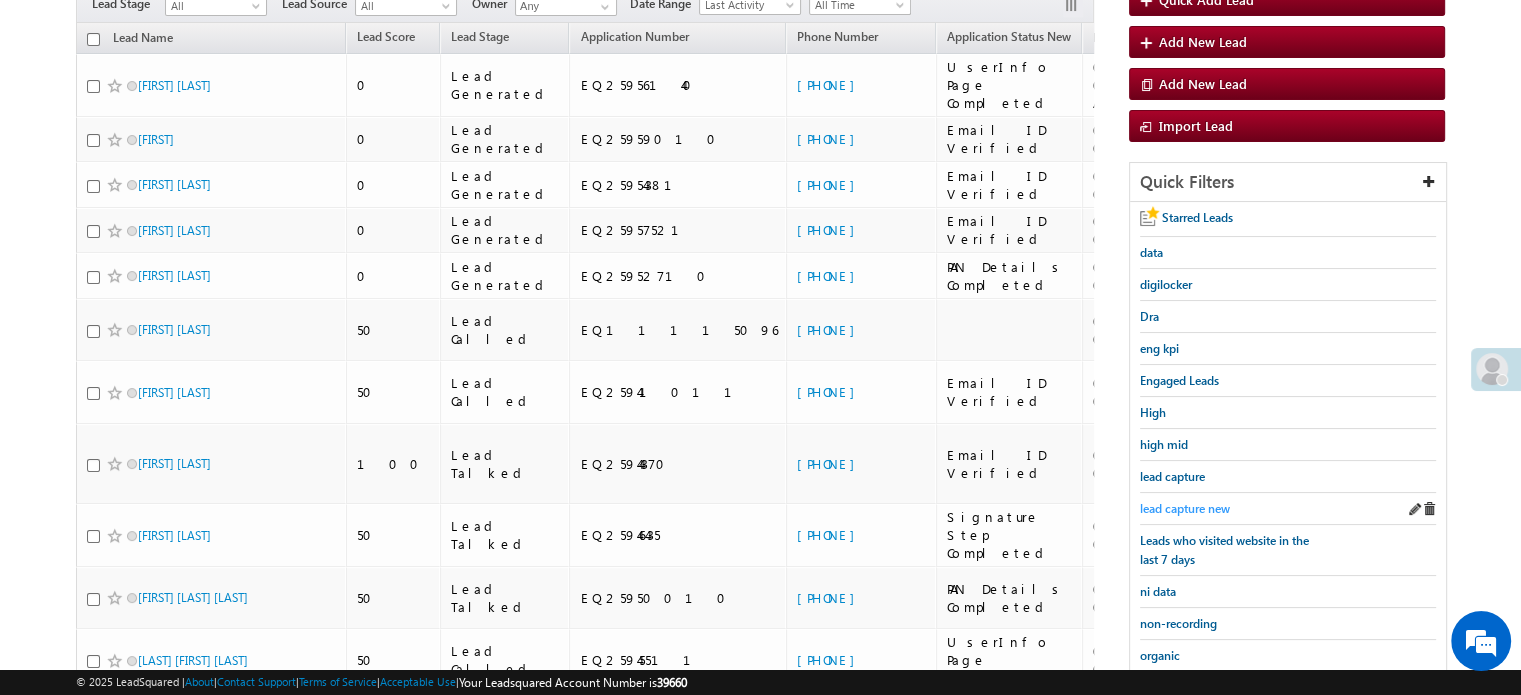 click on "lead capture new" at bounding box center (1185, 508) 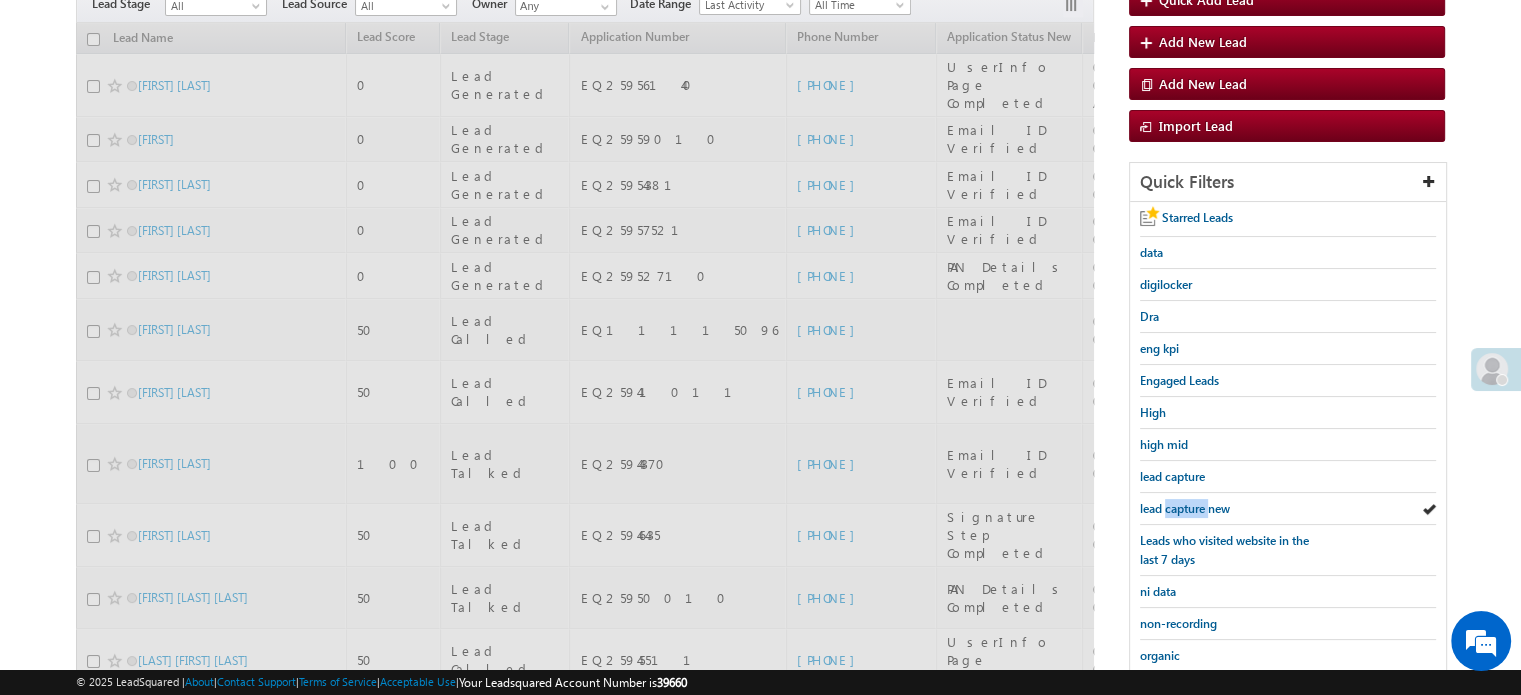click on "lead capture new" at bounding box center [1185, 508] 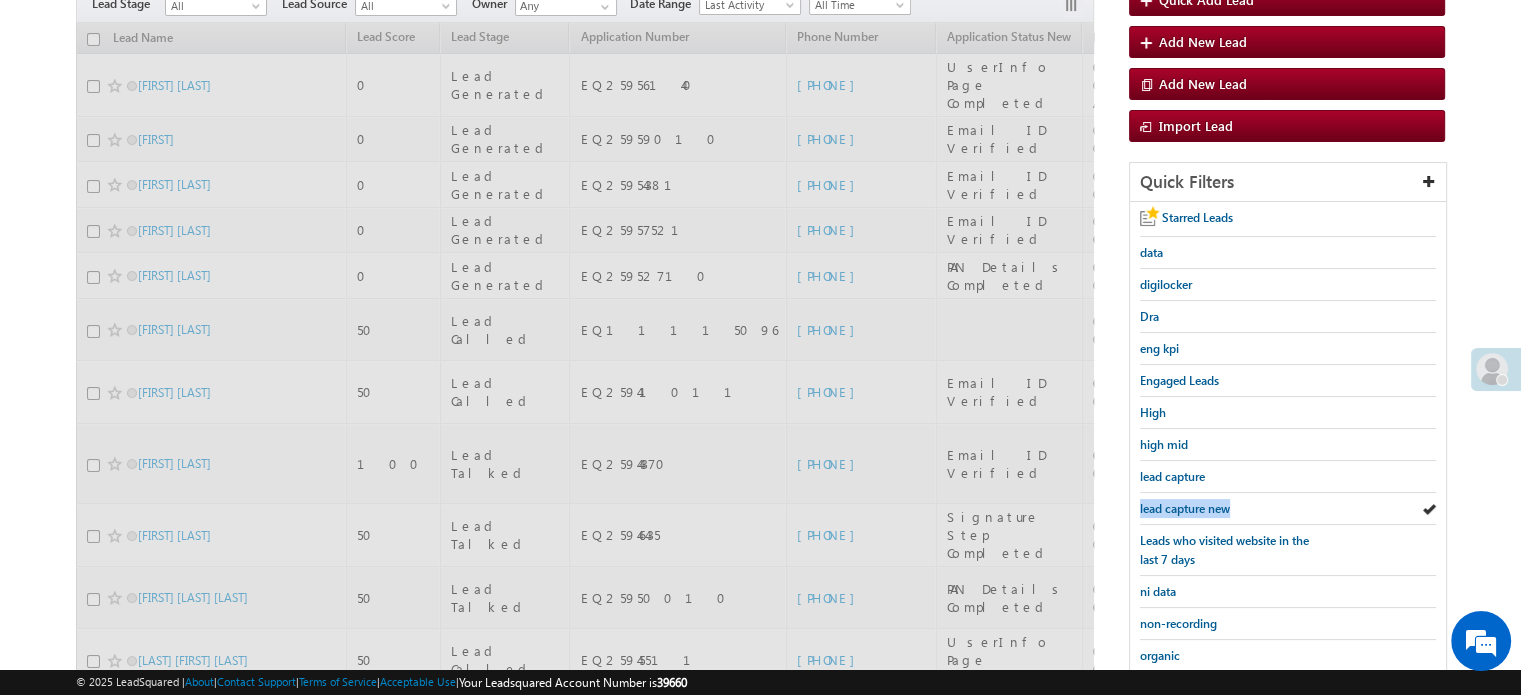 click on "lead capture new" at bounding box center (1185, 508) 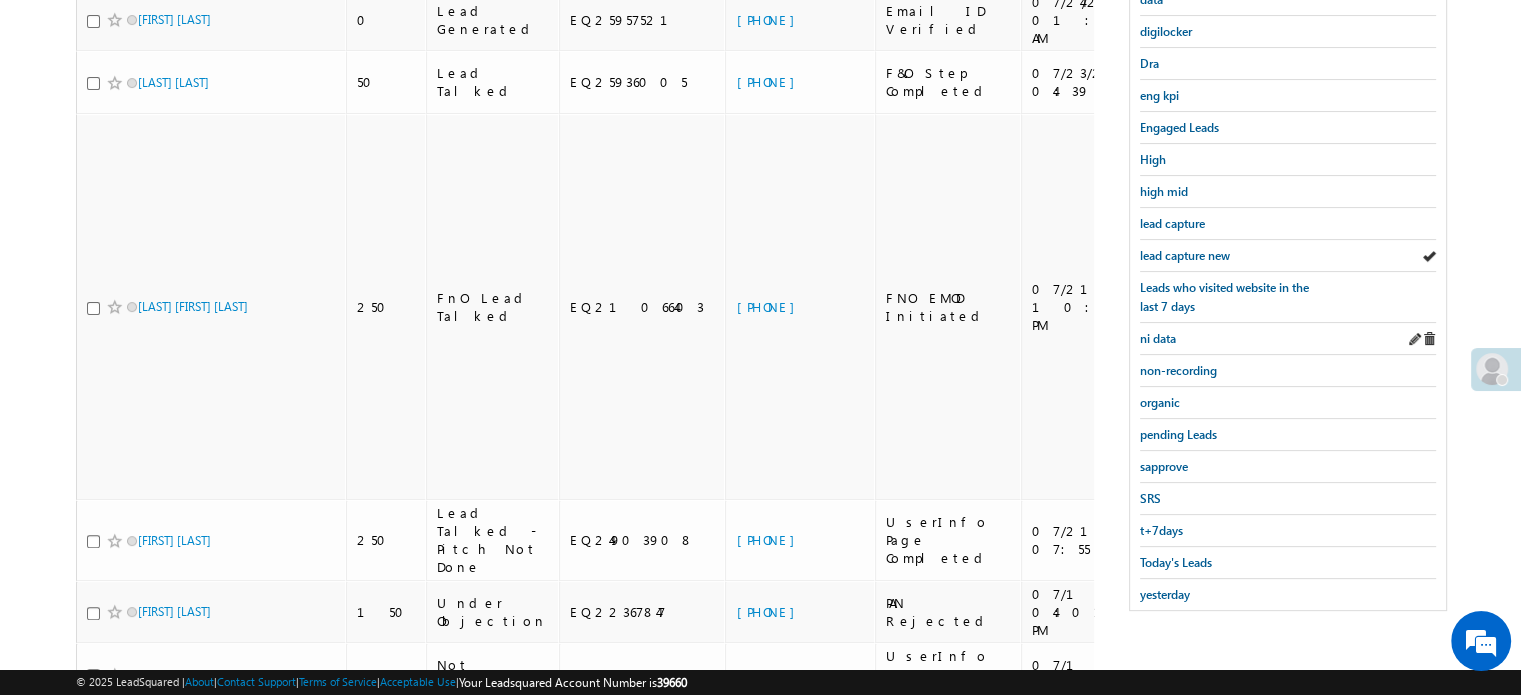 scroll, scrollTop: 457, scrollLeft: 0, axis: vertical 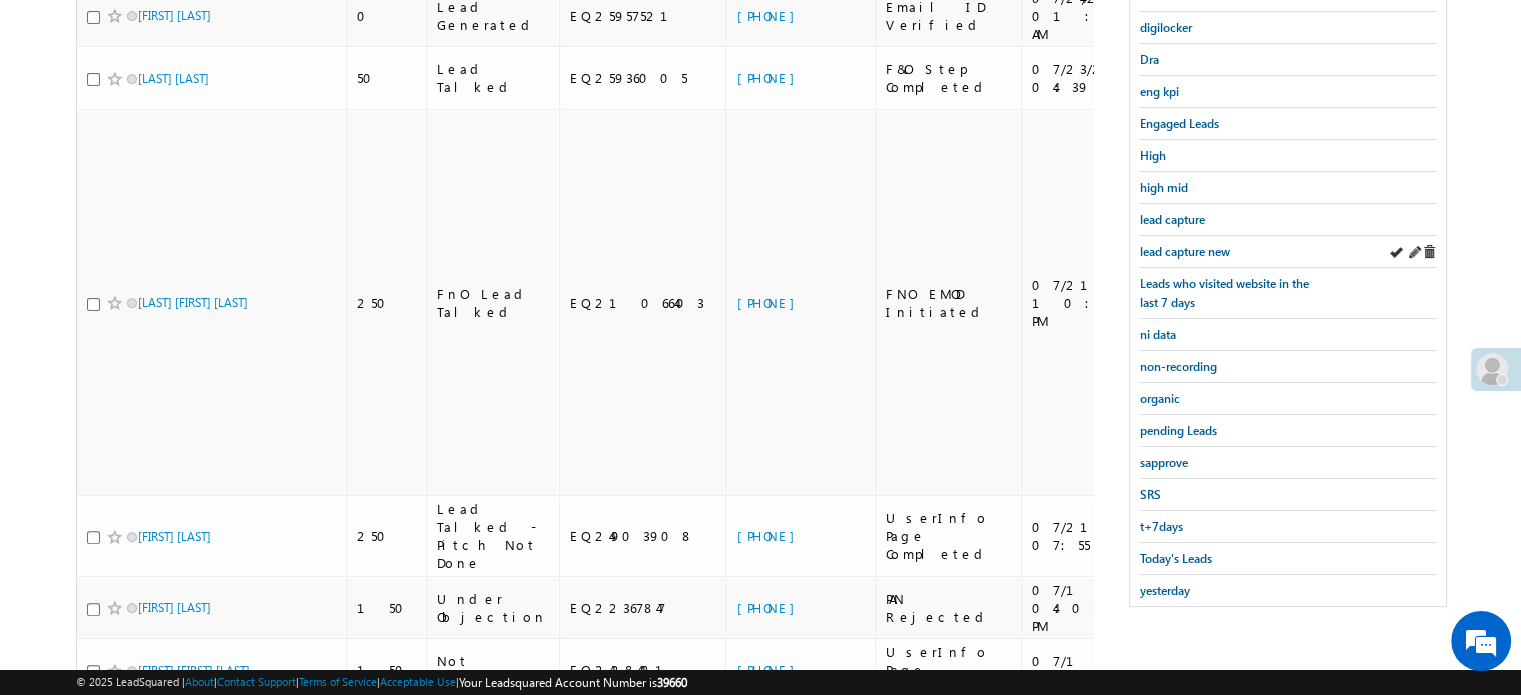 click on "lead capture new" at bounding box center [1288, 252] 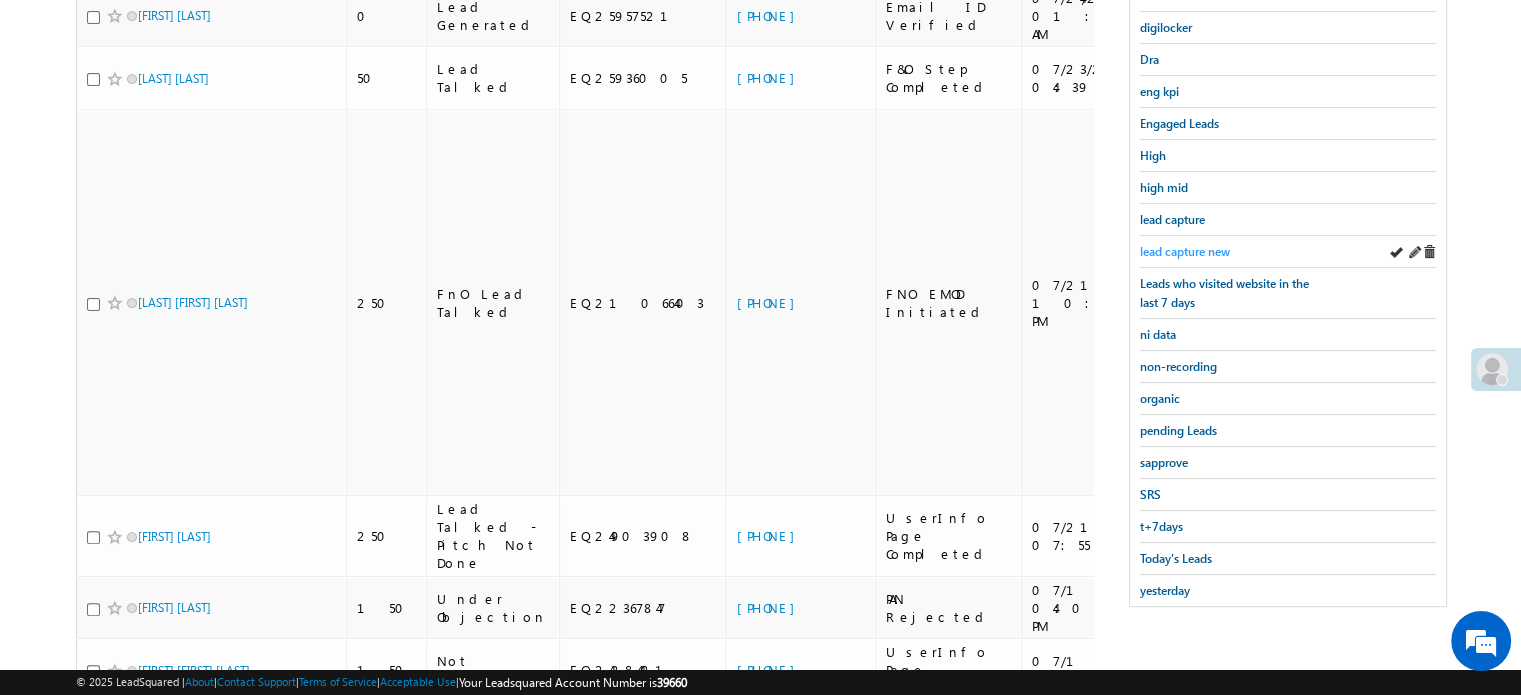 click on "lead capture new" at bounding box center (1185, 251) 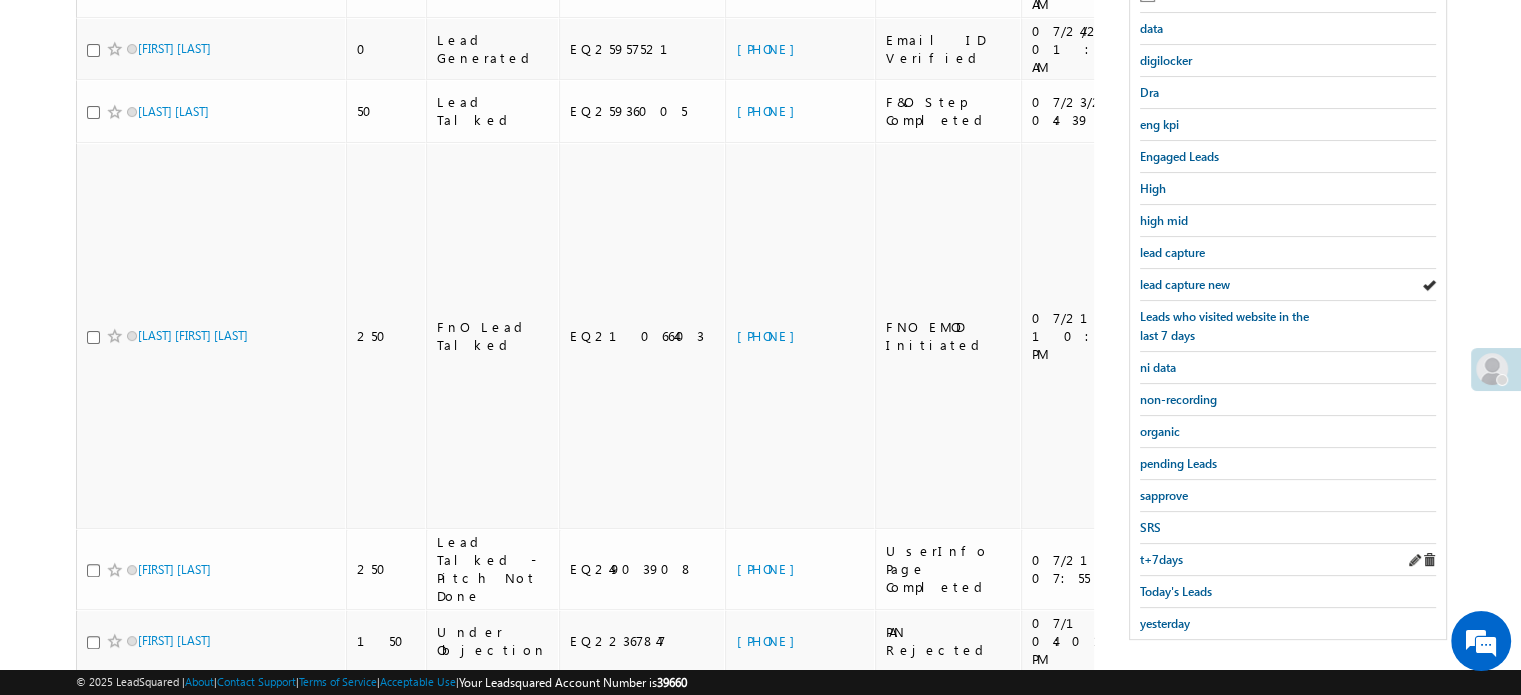 scroll, scrollTop: 457, scrollLeft: 0, axis: vertical 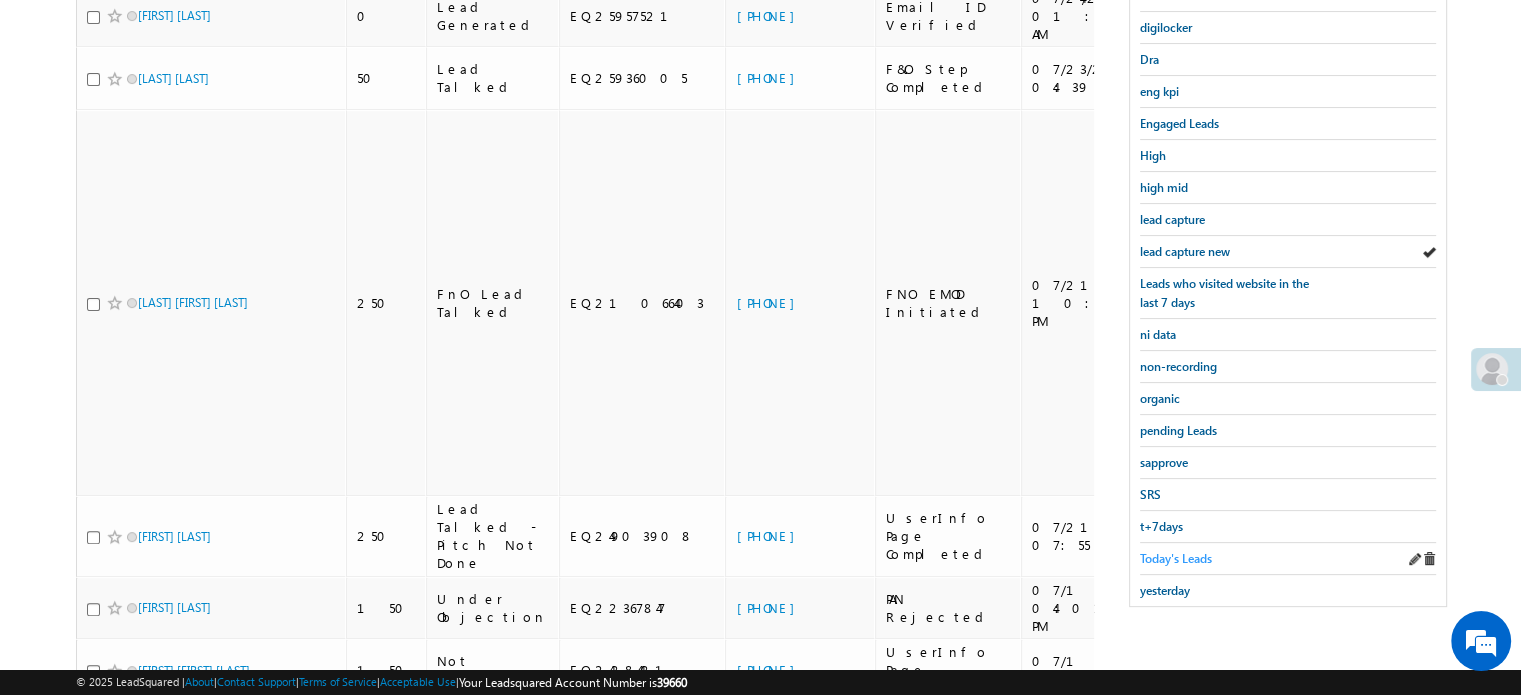 click on "Today's Leads" at bounding box center [1176, 558] 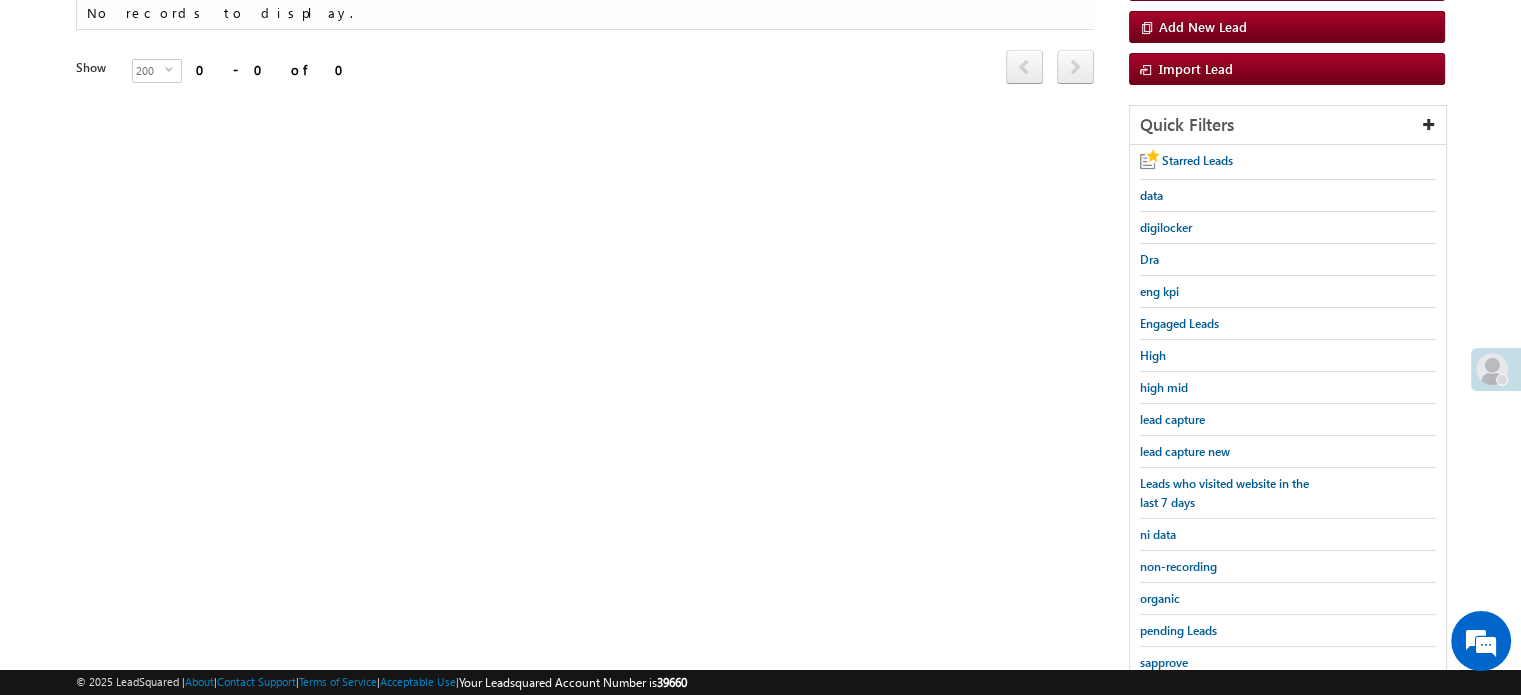scroll, scrollTop: 157, scrollLeft: 0, axis: vertical 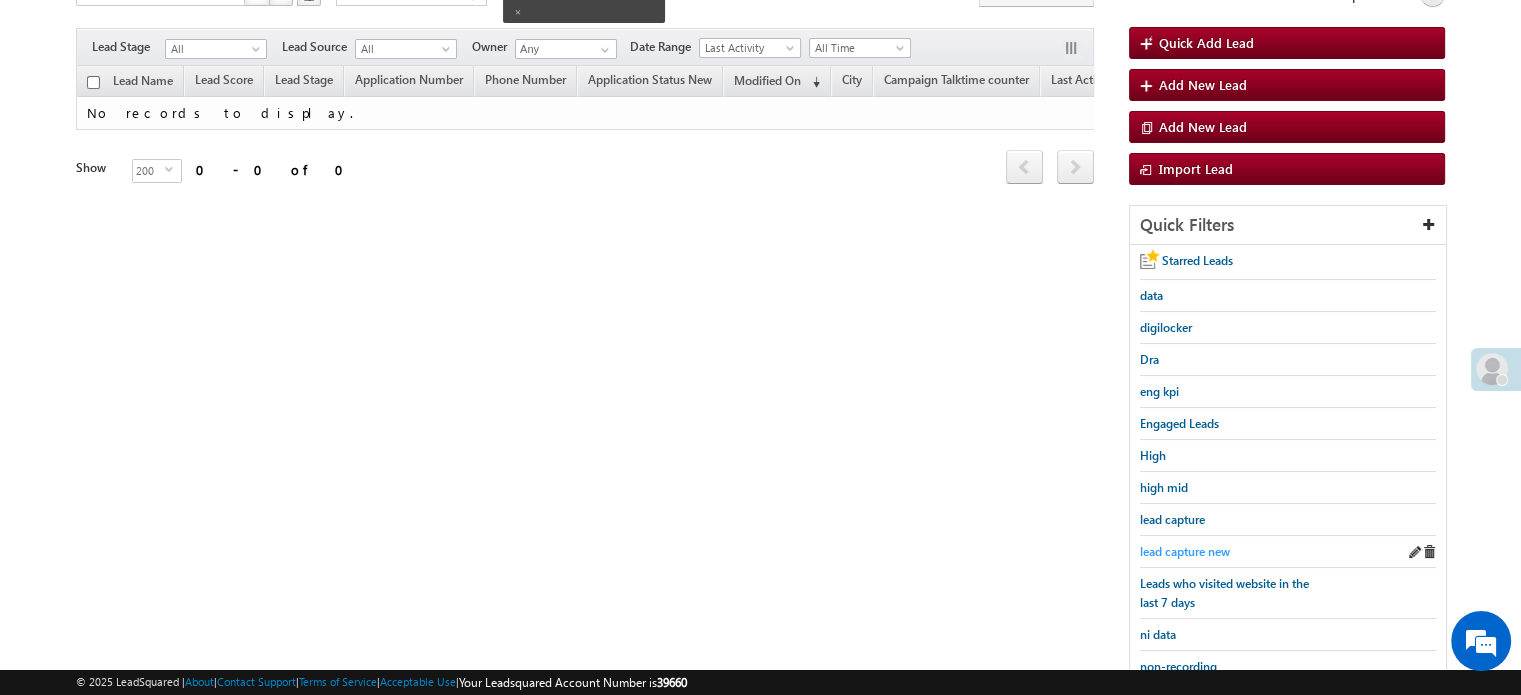 click on "lead capture new" at bounding box center (1185, 551) 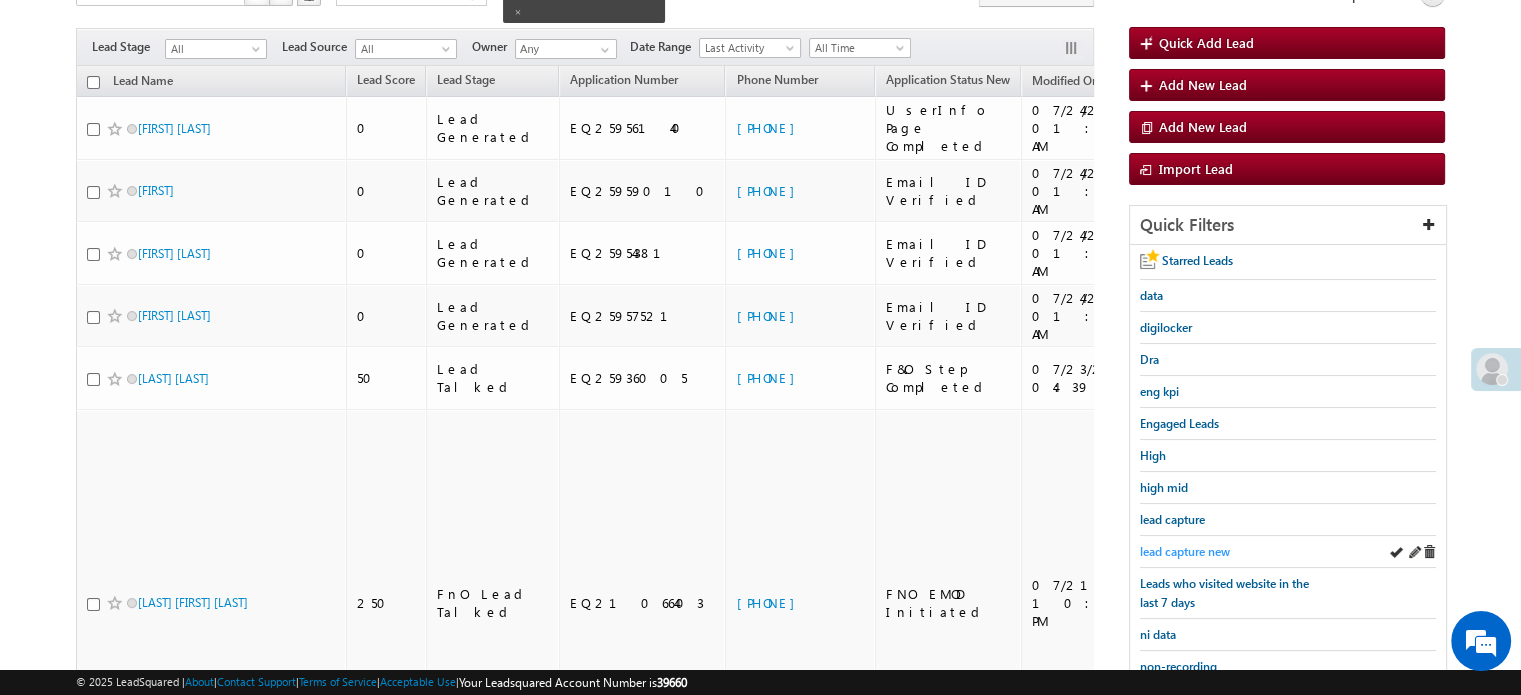 click on "lead capture new" at bounding box center [1185, 551] 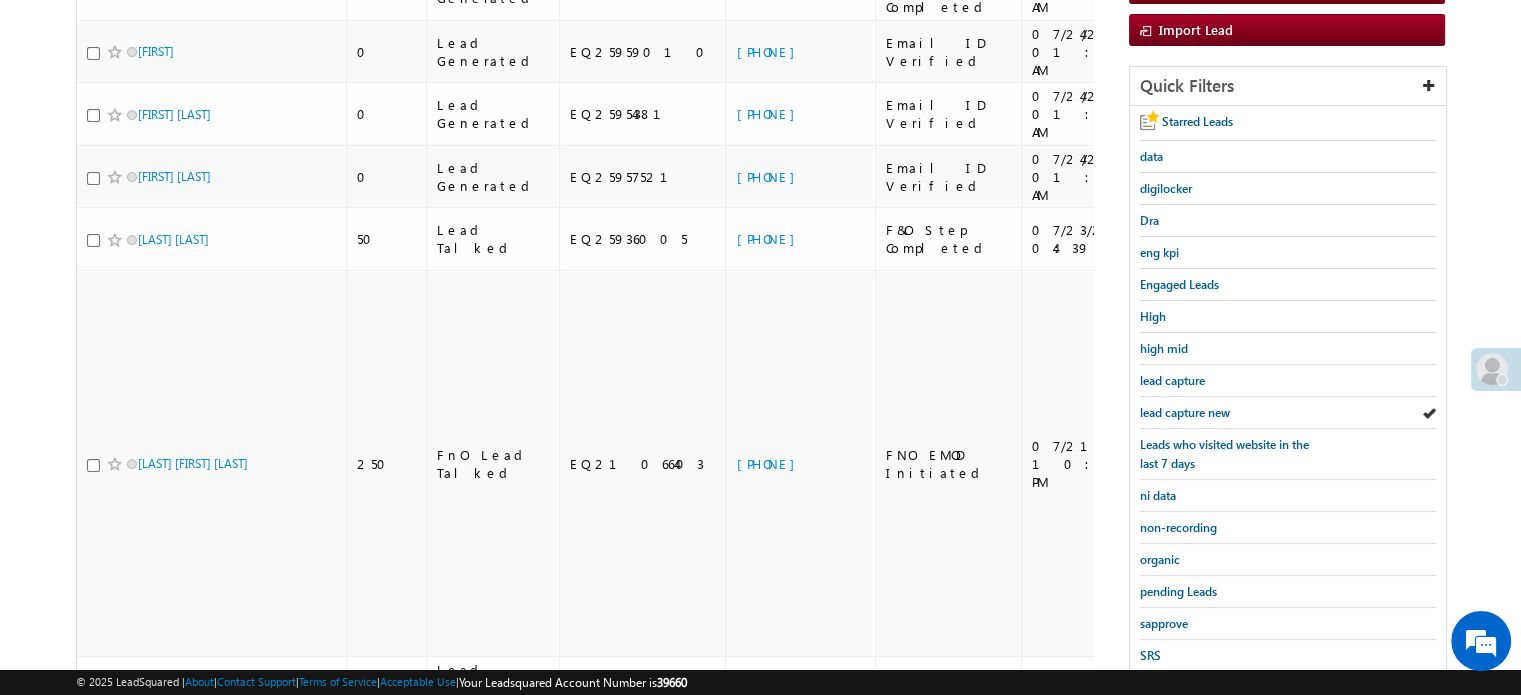 scroll, scrollTop: 457, scrollLeft: 0, axis: vertical 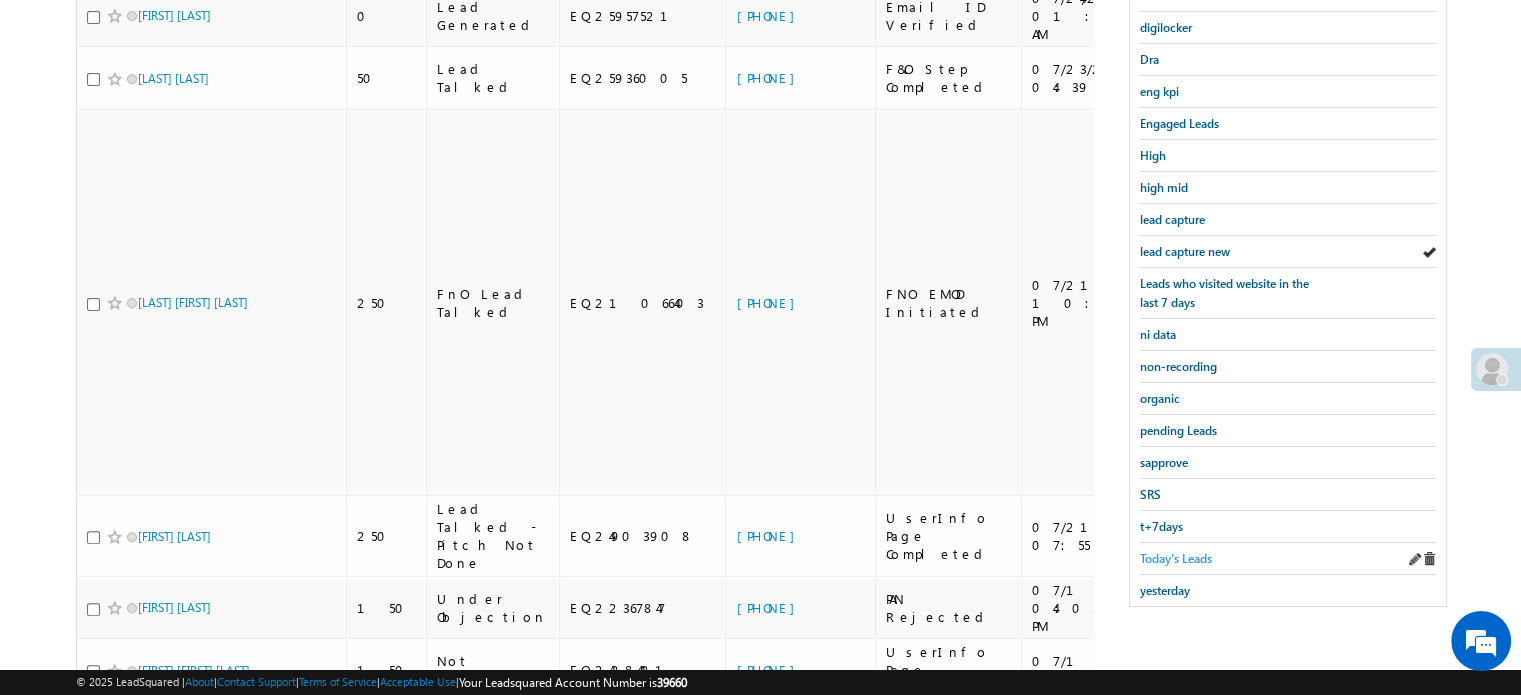 click on "Today's Leads" at bounding box center [1176, 558] 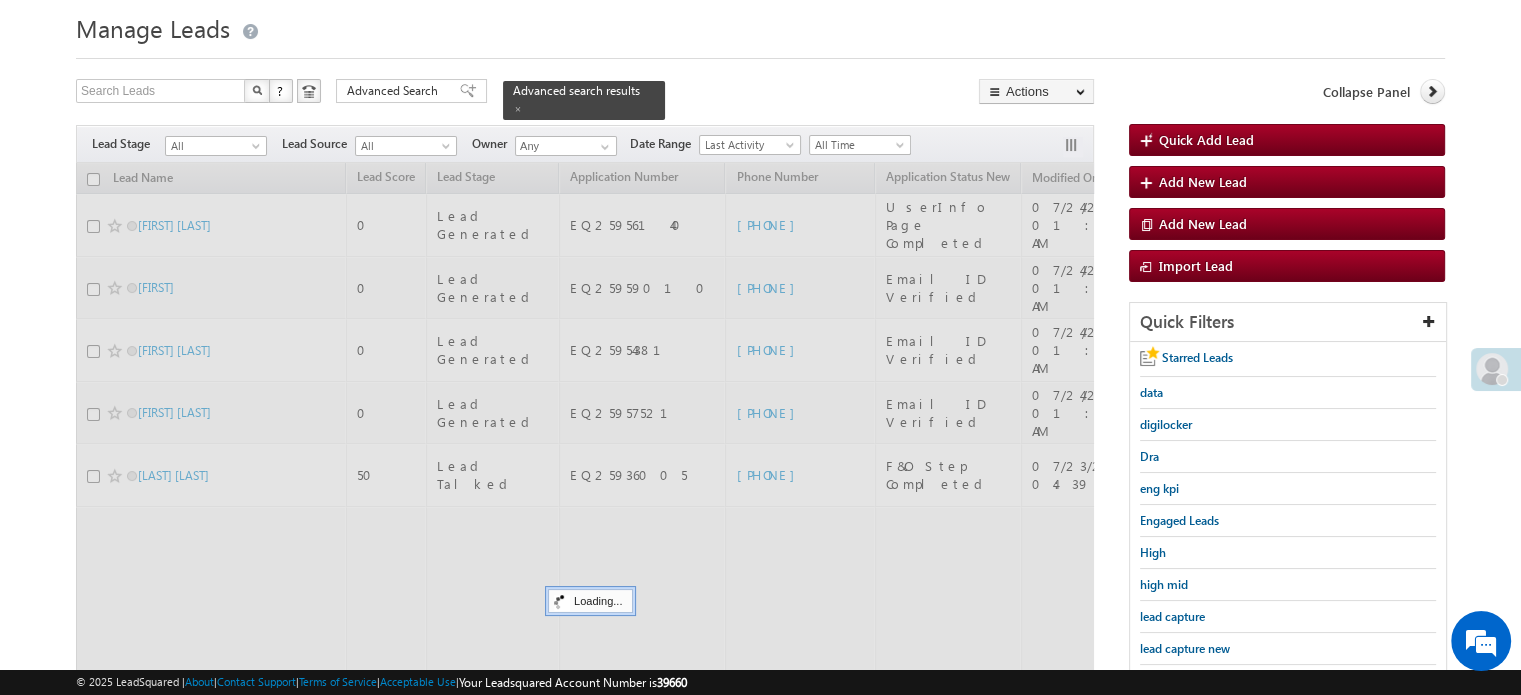 scroll, scrollTop: 57, scrollLeft: 0, axis: vertical 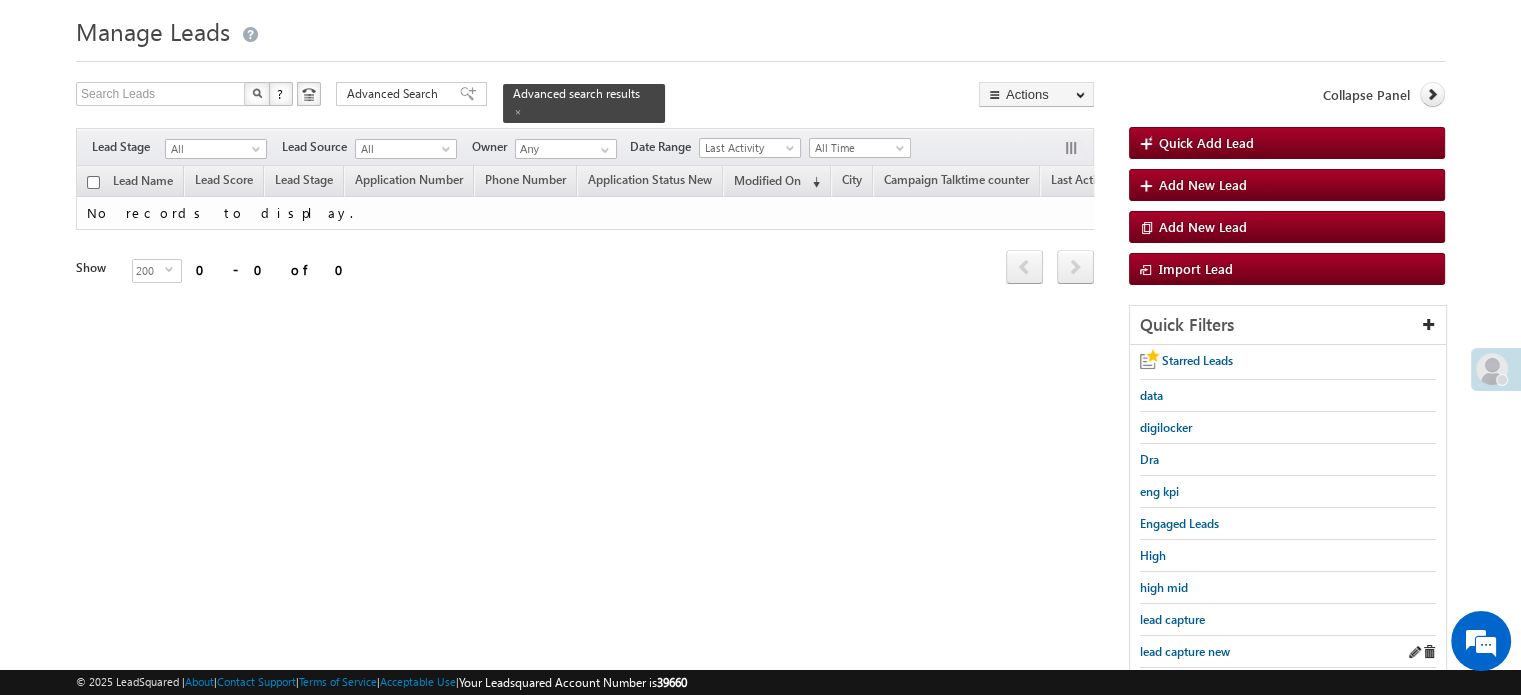 click on "lead capture new" at bounding box center [1288, 652] 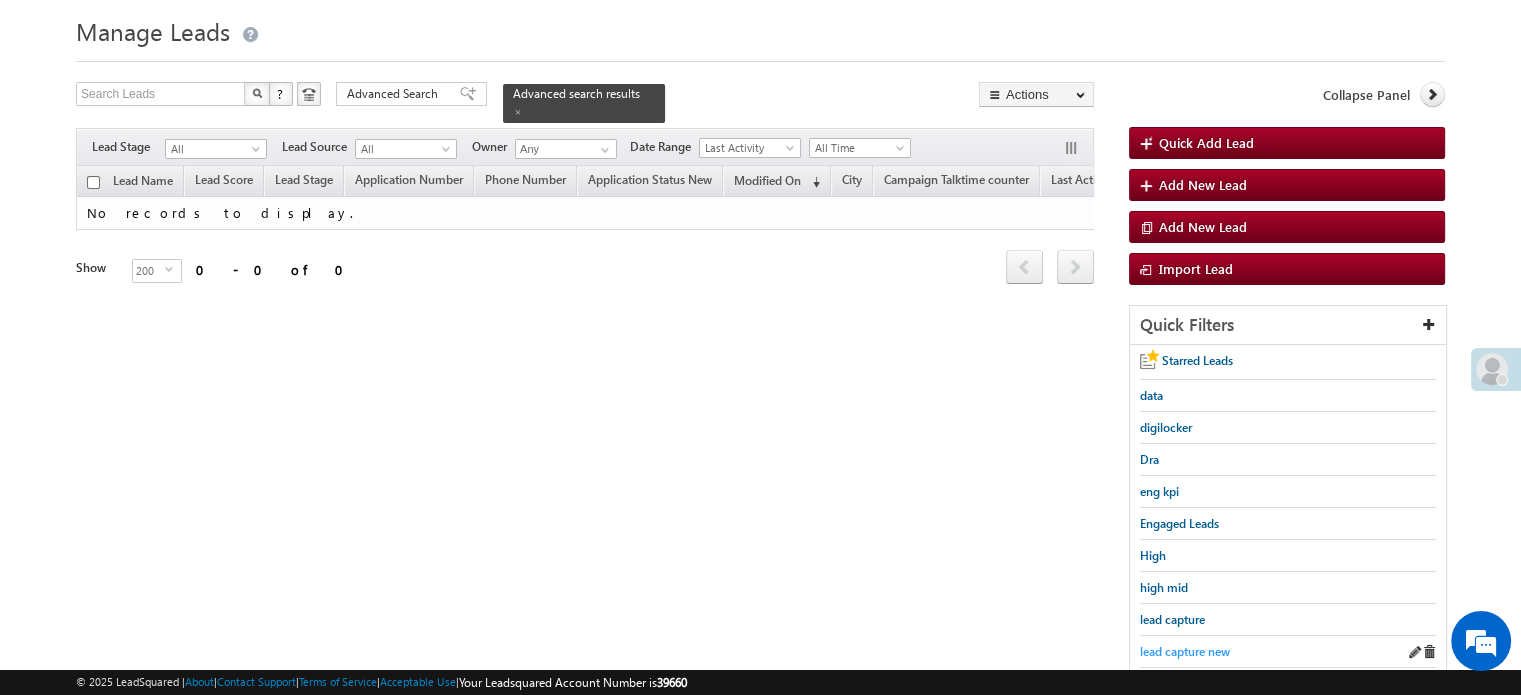 click on "lead capture new" at bounding box center [1185, 651] 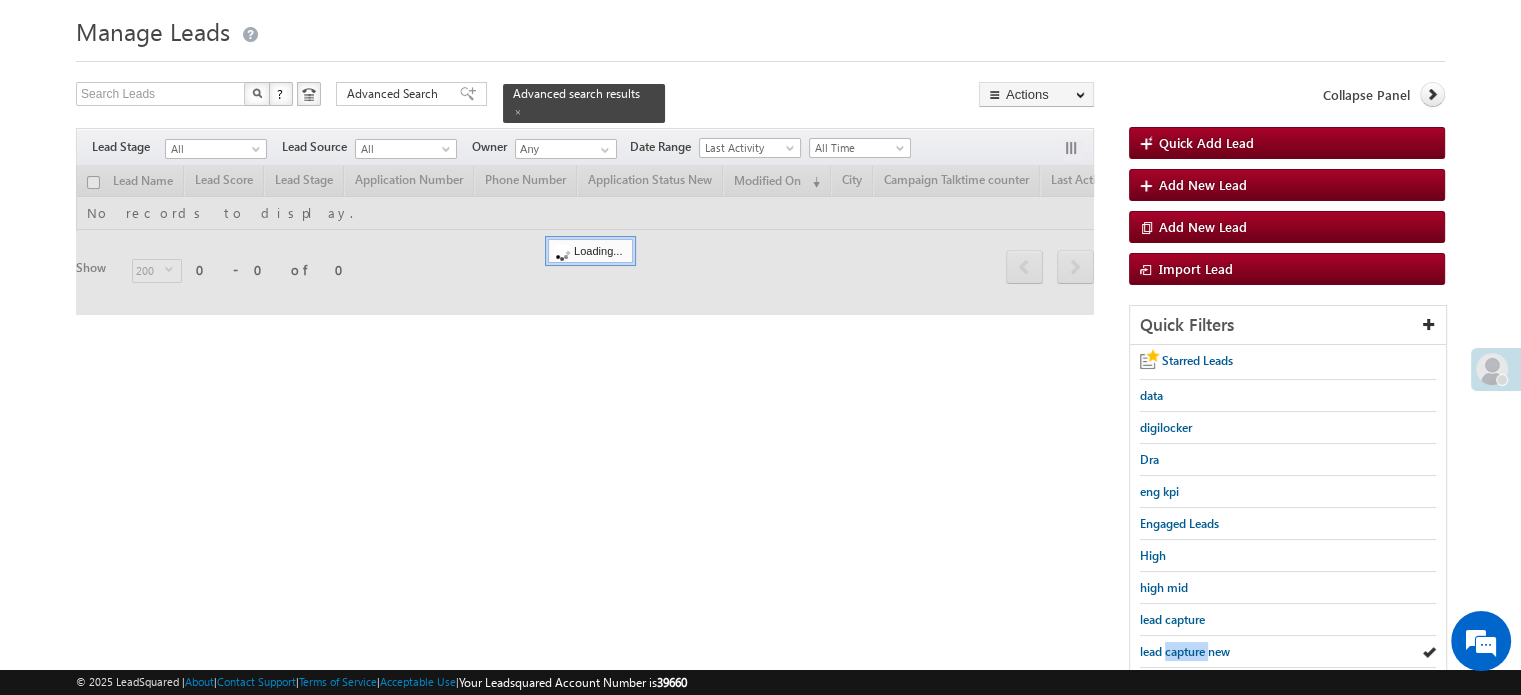 click on "lead capture new" at bounding box center (1185, 651) 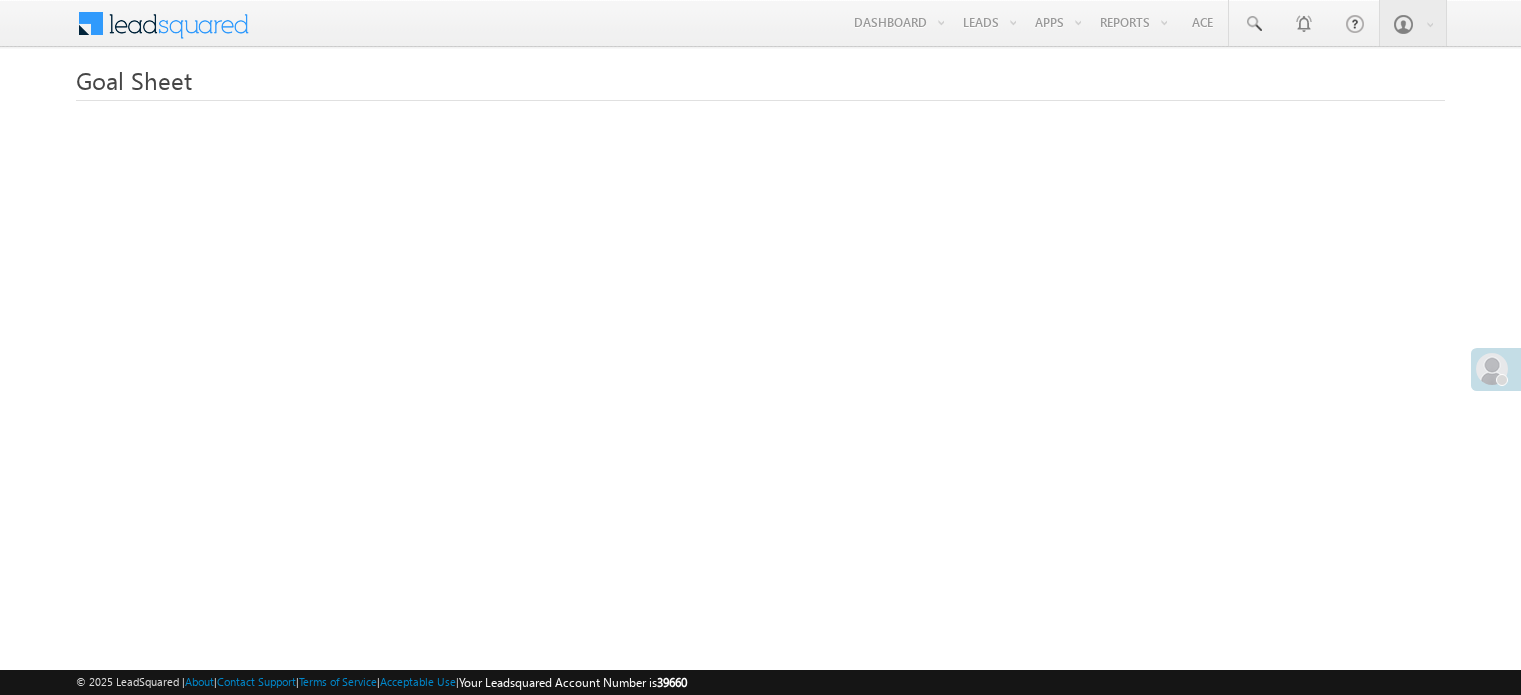 scroll, scrollTop: 0, scrollLeft: 0, axis: both 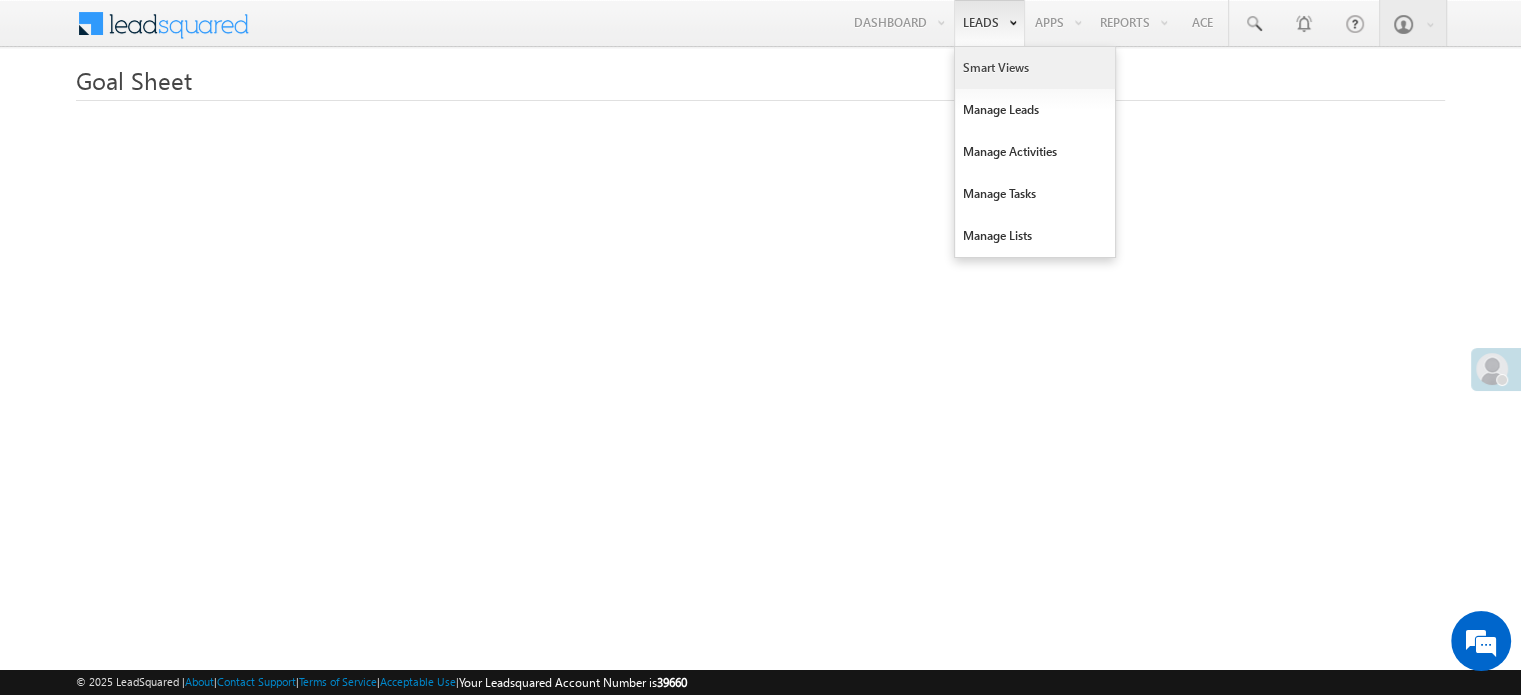 click on "Smart Views" at bounding box center (1035, 68) 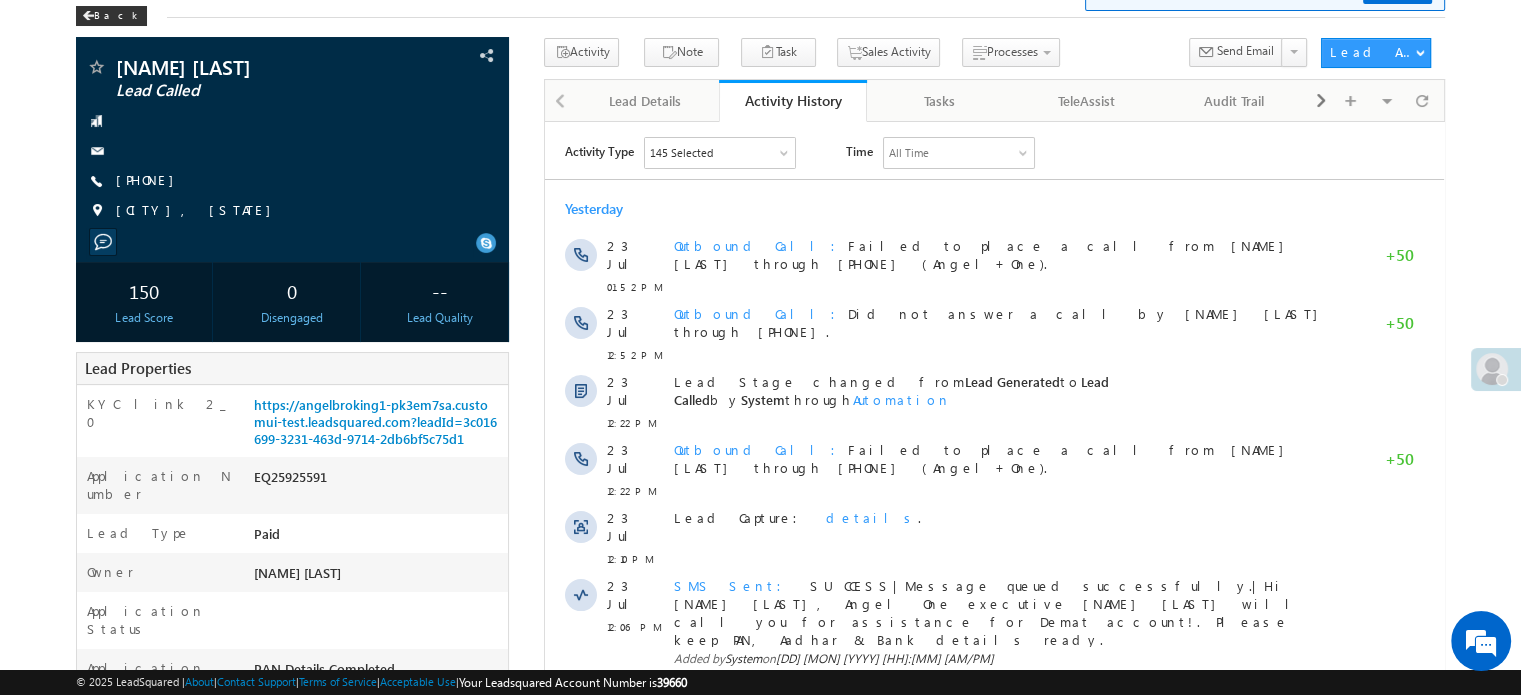scroll, scrollTop: 0, scrollLeft: 0, axis: both 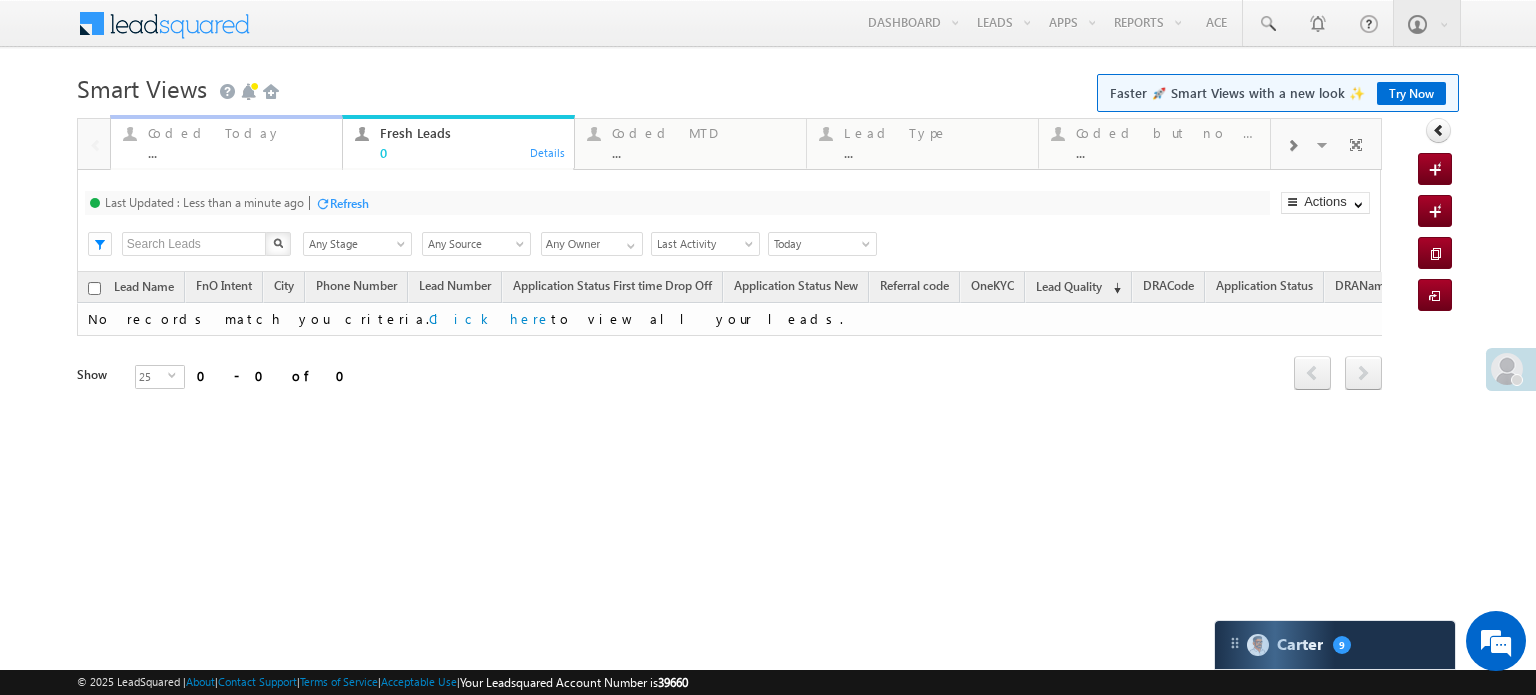 click on "..." at bounding box center [239, 152] 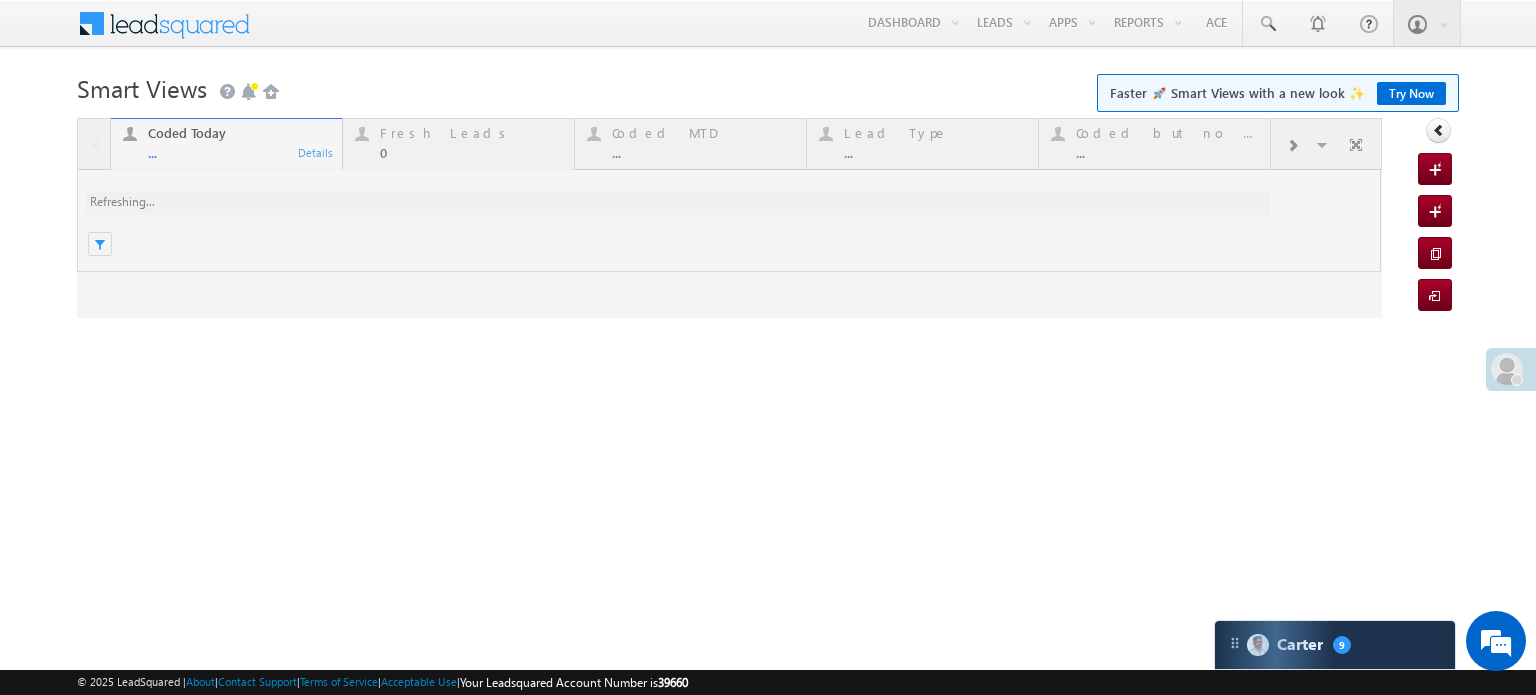 scroll, scrollTop: 0, scrollLeft: 0, axis: both 